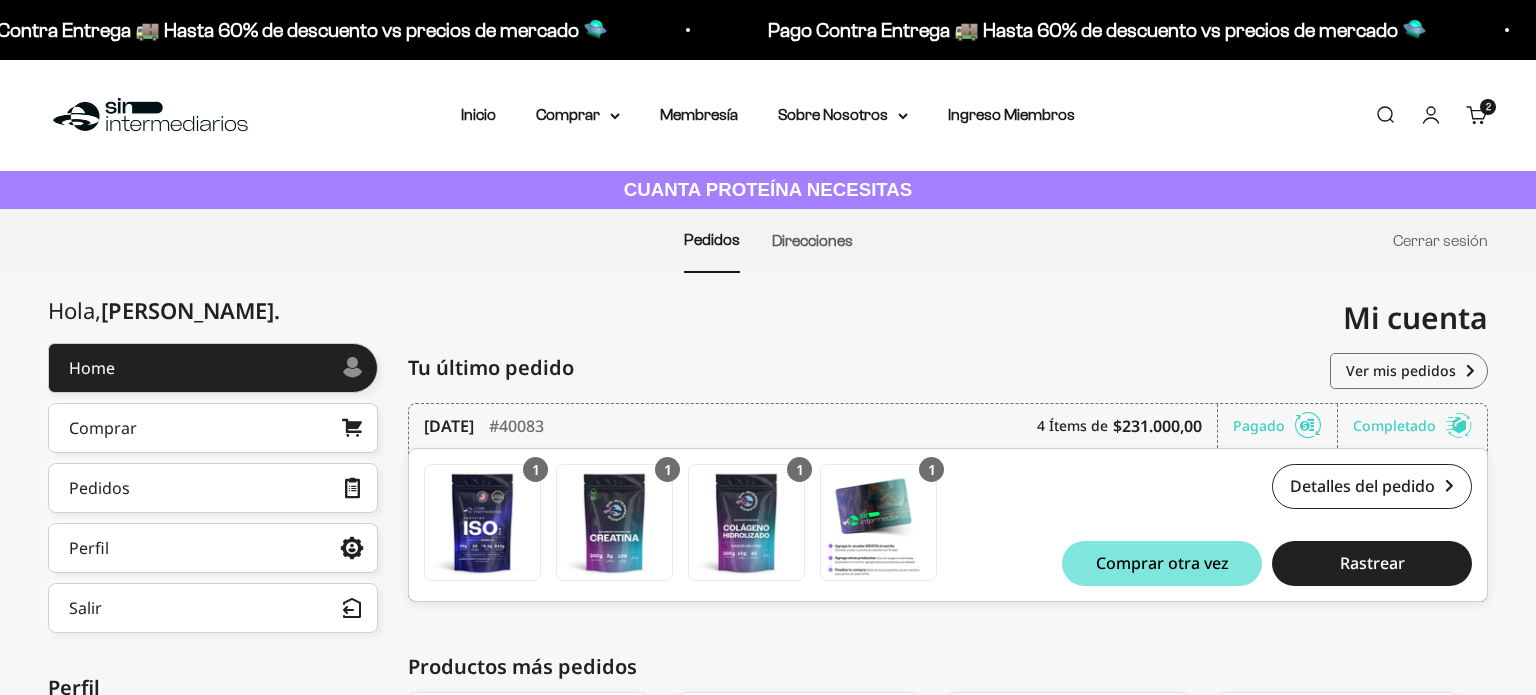 scroll, scrollTop: 0, scrollLeft: 0, axis: both 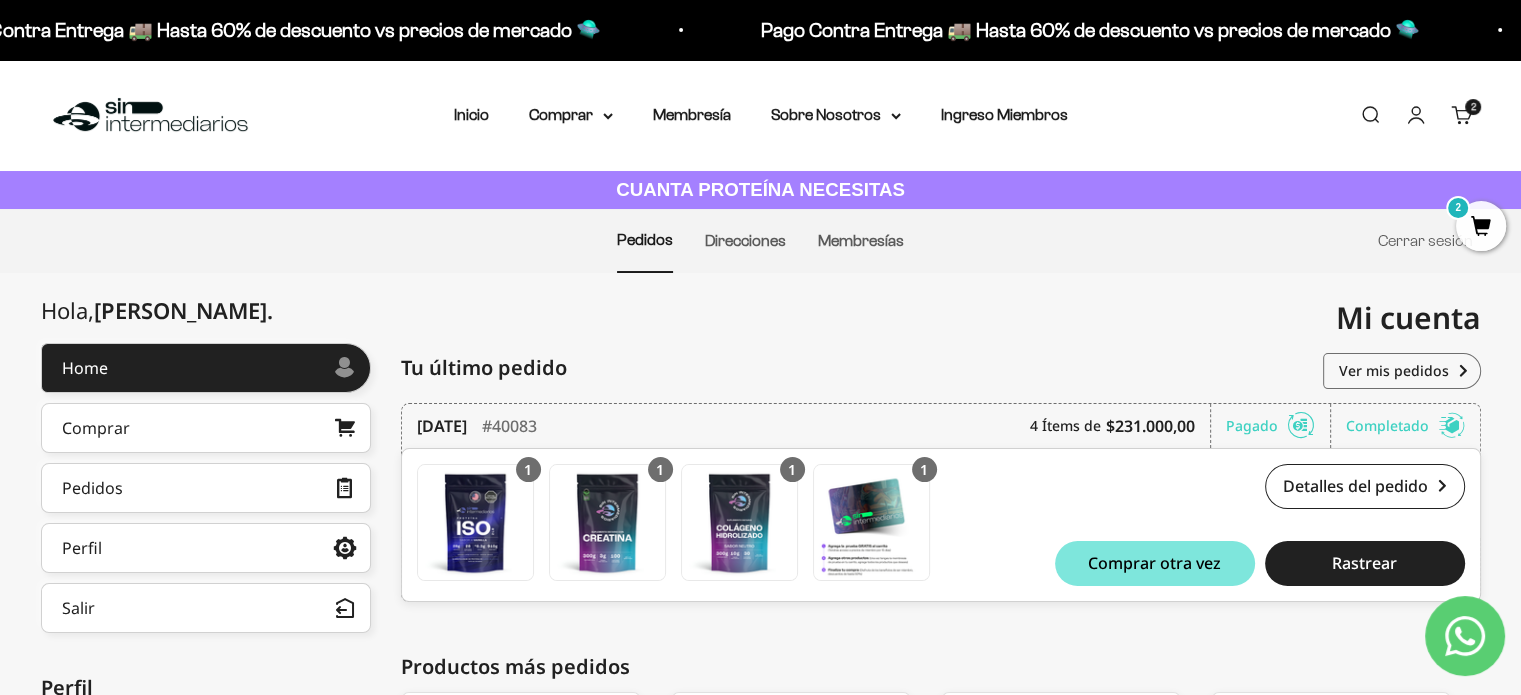 click on "2 artículos
2" at bounding box center [1473, 107] 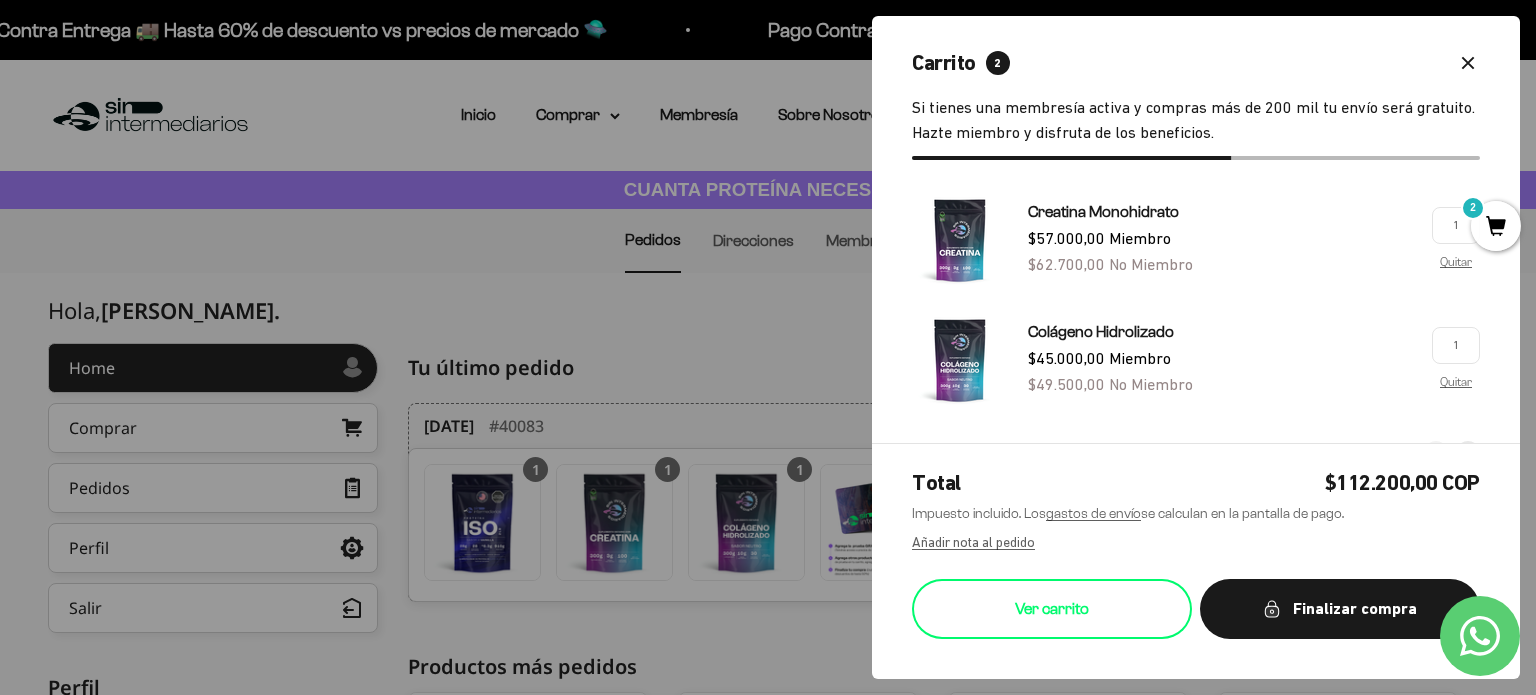 click on "Ver carrito" at bounding box center [1052, 609] 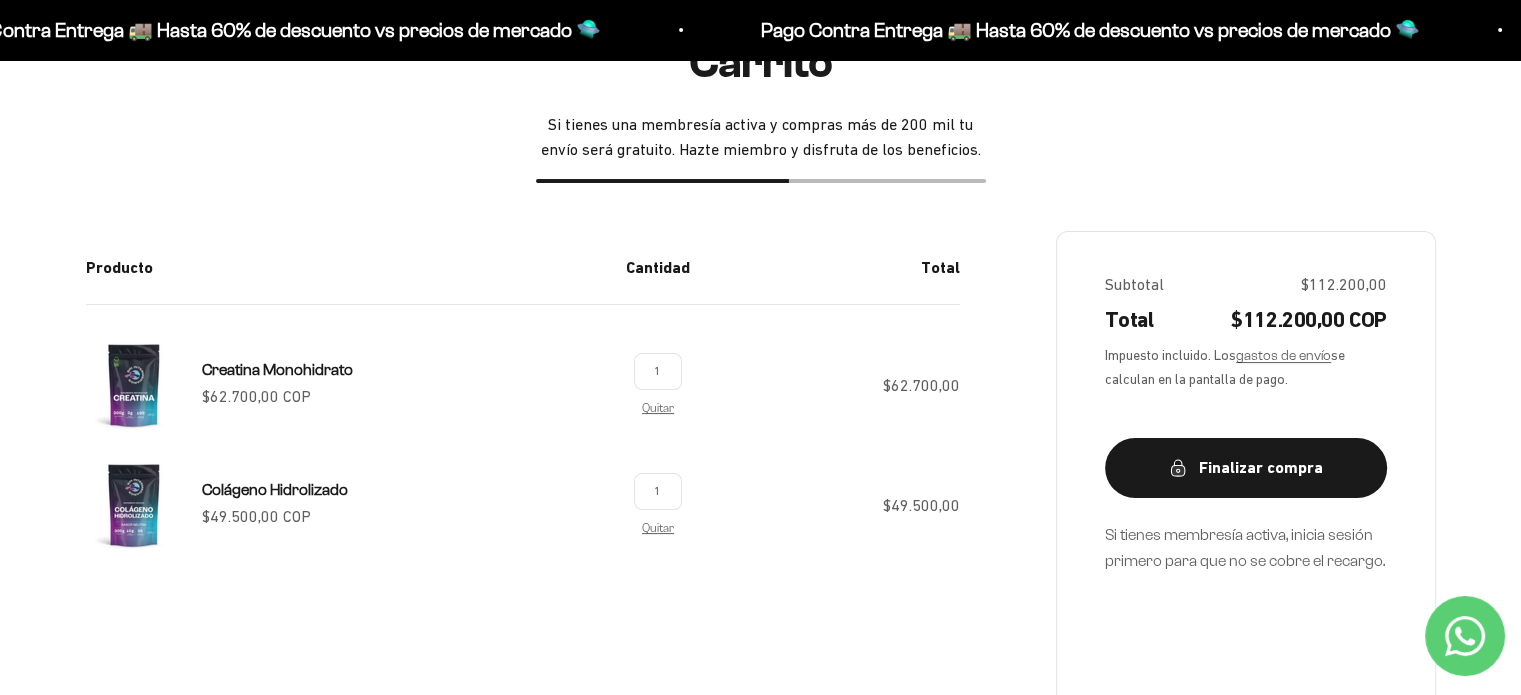 scroll, scrollTop: 200, scrollLeft: 0, axis: vertical 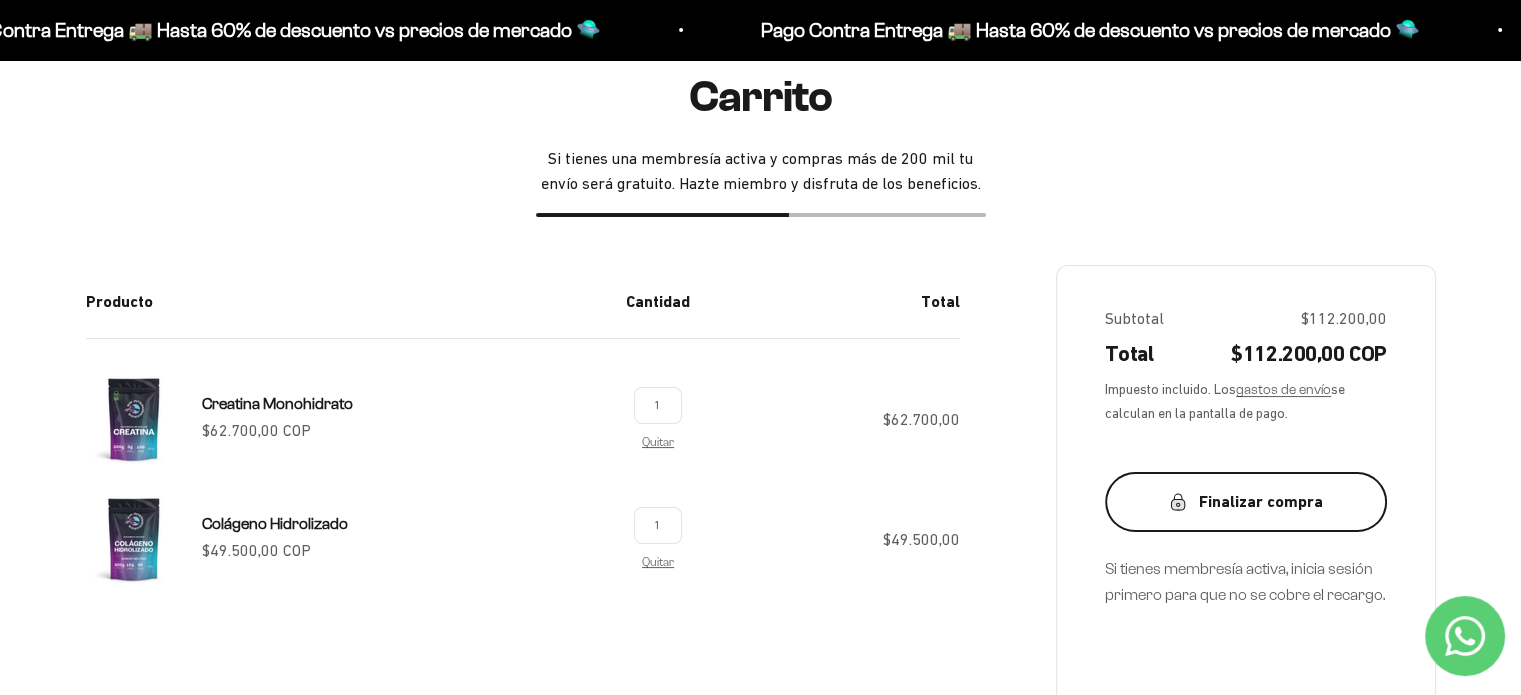 click on "Finalizar compra" at bounding box center (1246, 502) 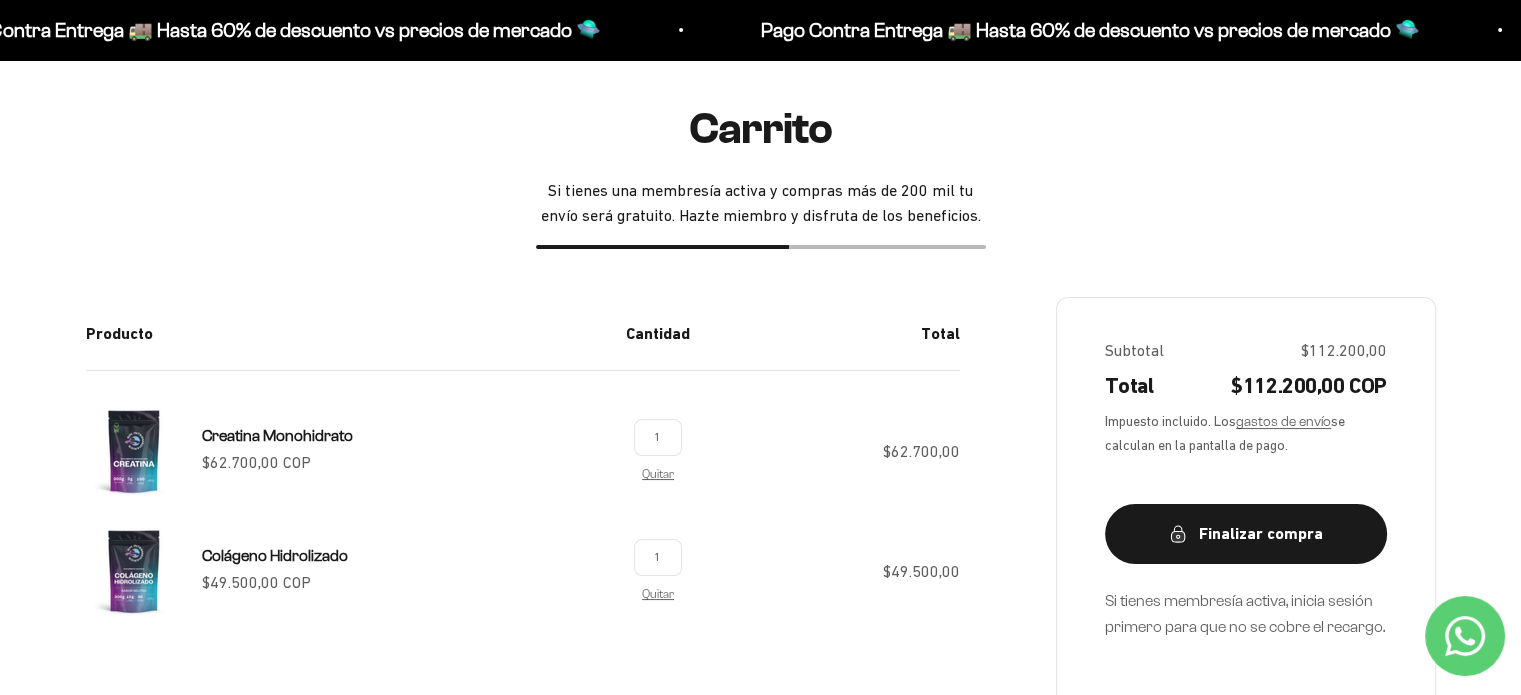 scroll, scrollTop: 100, scrollLeft: 0, axis: vertical 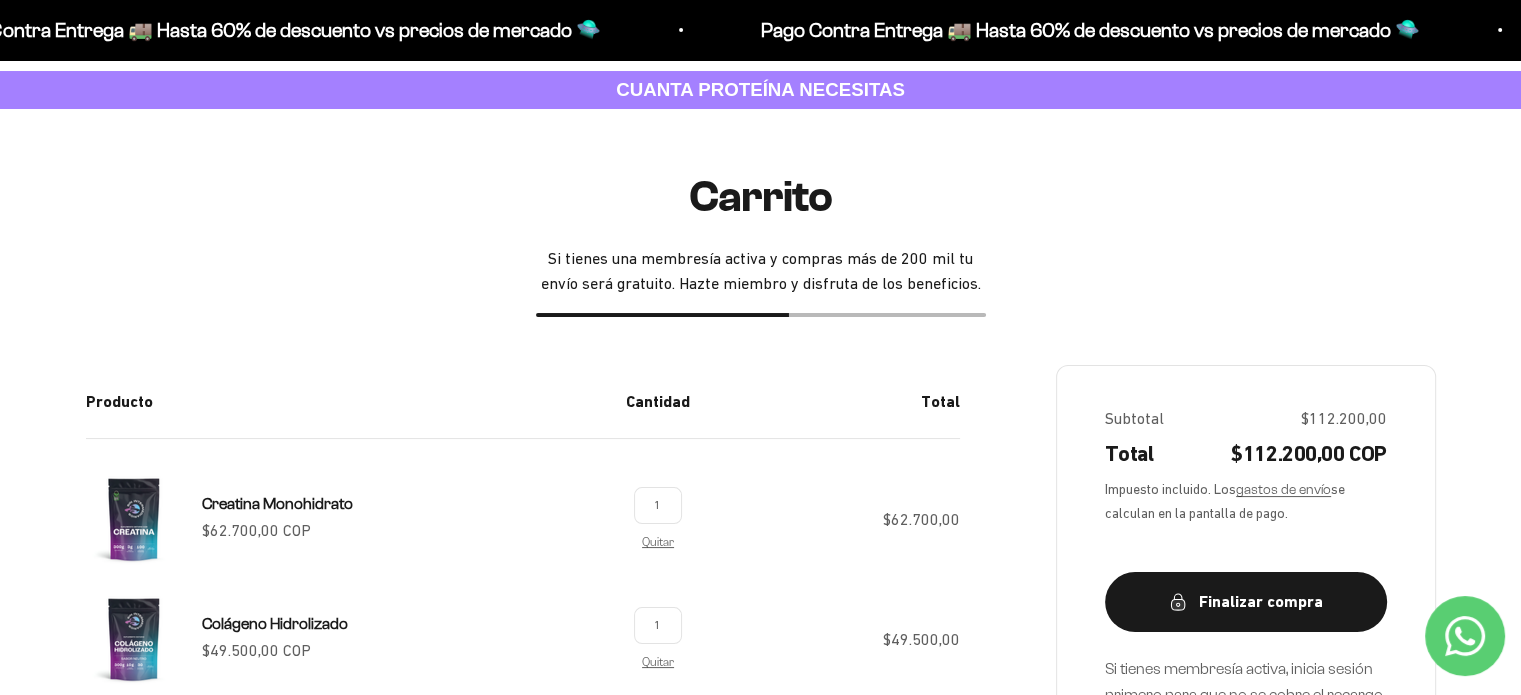 click on "Carrito Si tienes una membresía activa y compras más de 200 mil tu envío será gratuito. Hazte miembro y disfruta de los beneficios.
Producto
Cantidad
Total
Creatina Monohidrato
Precio de oferta $62.700,00 COP
1
Quitar
1
Quitar
$62.700,00
1" at bounding box center [761, 586] 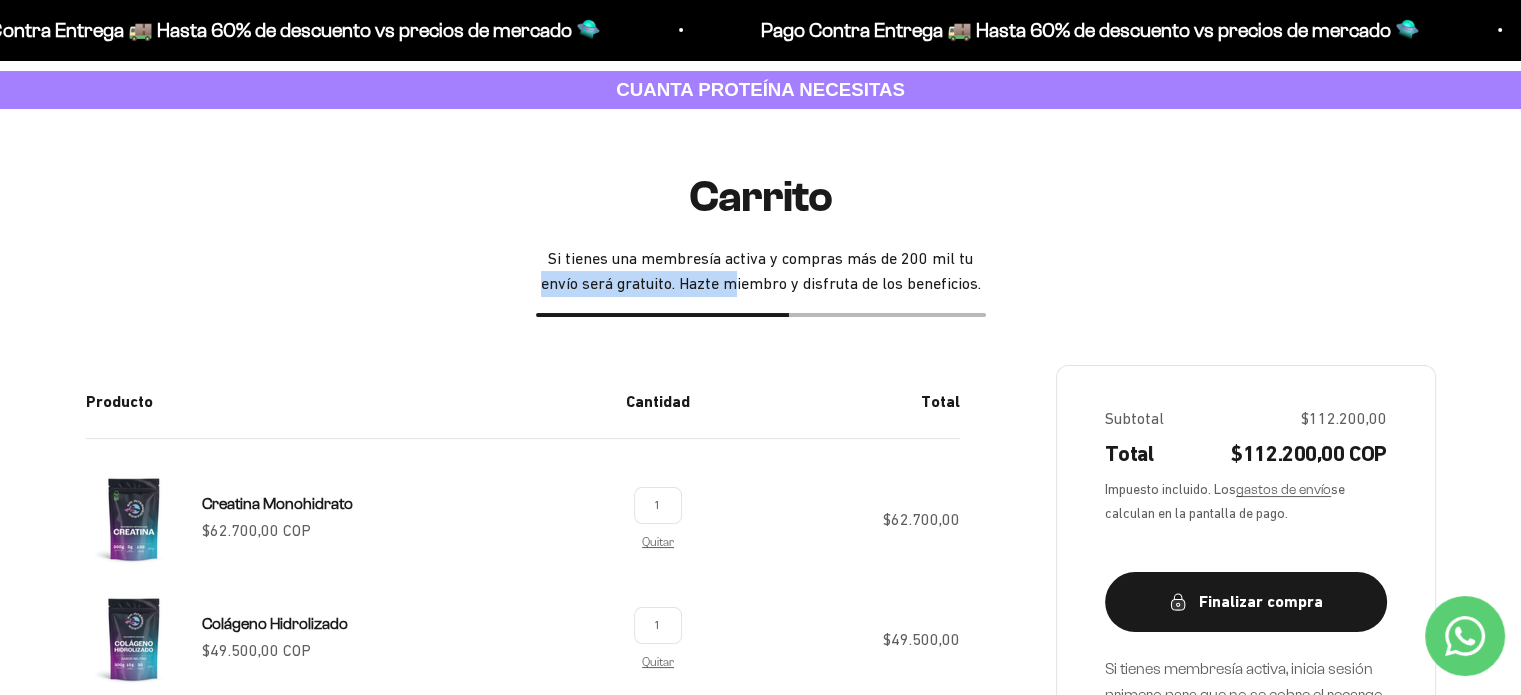 drag, startPoint x: 731, startPoint y: 288, endPoint x: 1073, endPoint y: 259, distance: 343.22733 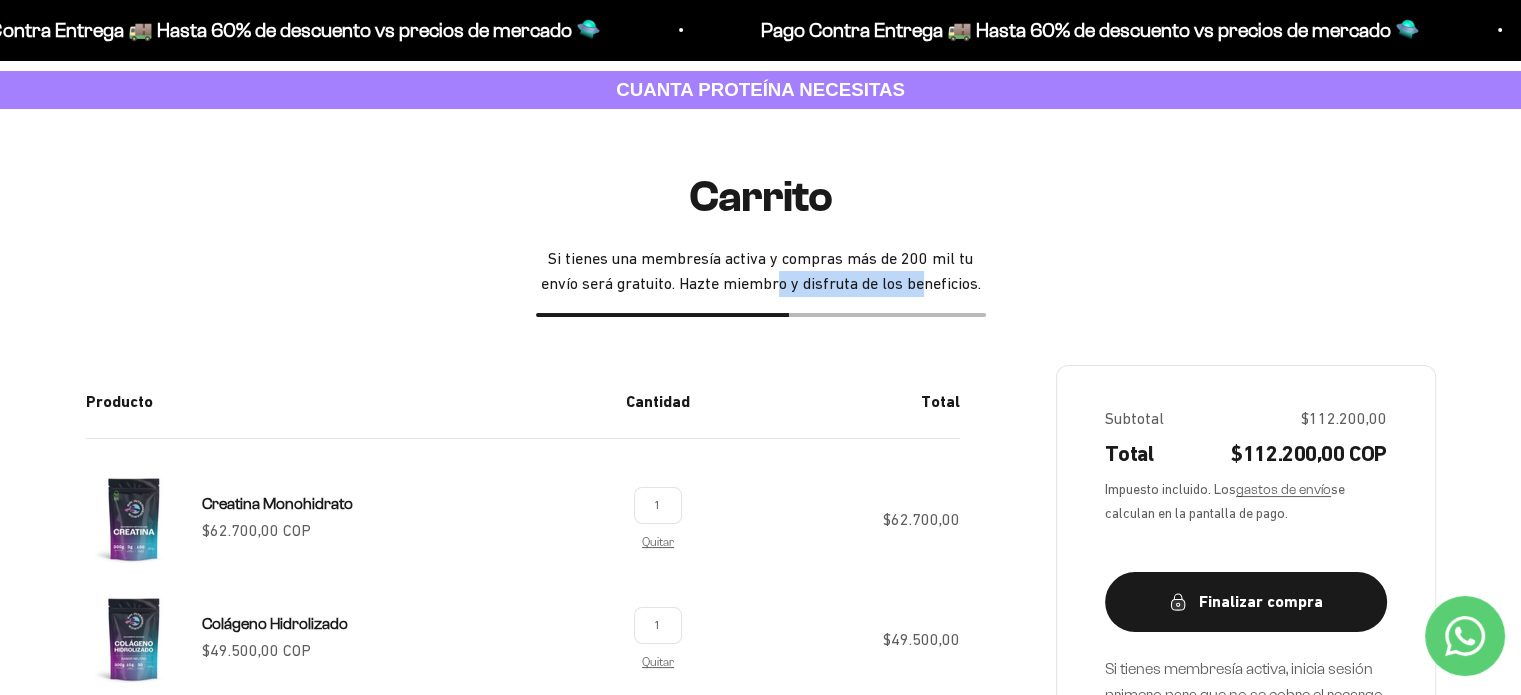 drag, startPoint x: 820, startPoint y: 300, endPoint x: 768, endPoint y: 300, distance: 52 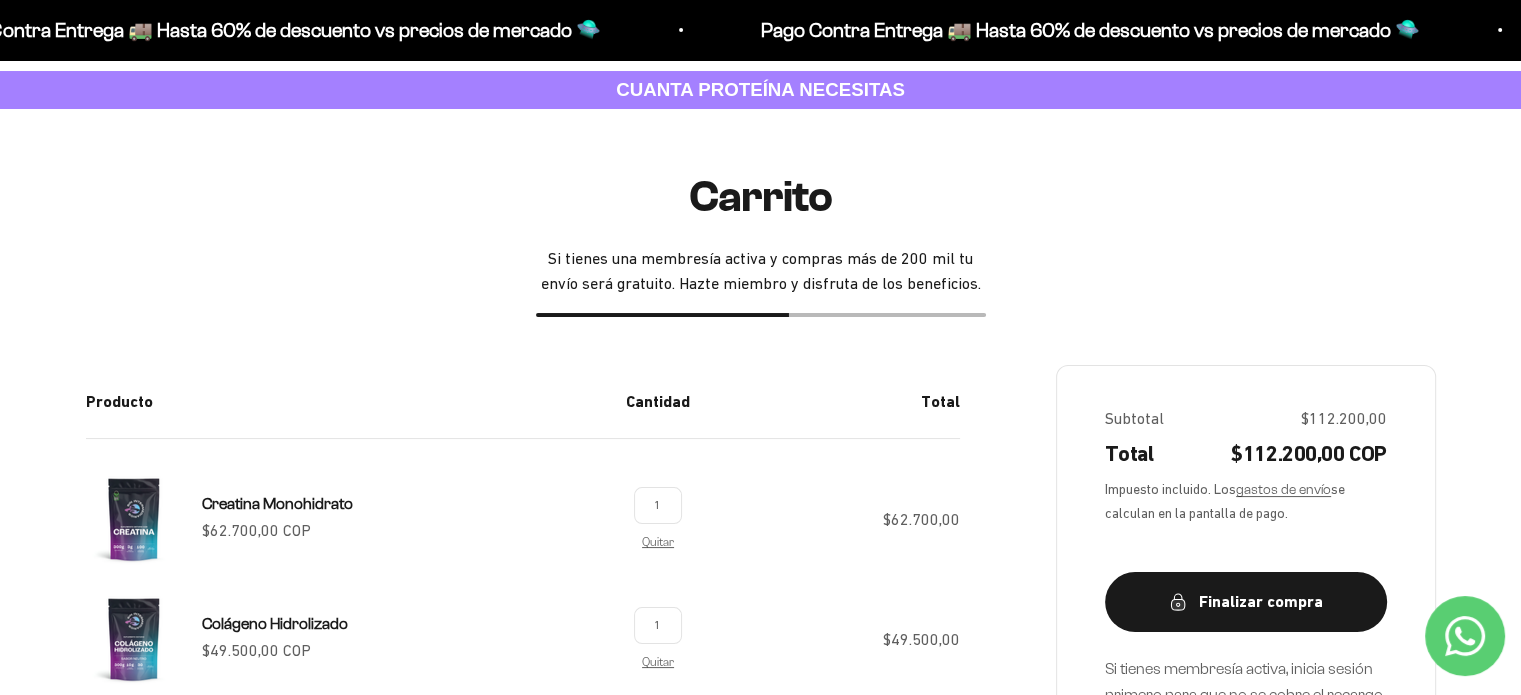 click on "Carrito Si tienes una membresía activa y compras más de 200 mil tu envío será gratuito. Hazte miembro y disfruta de los beneficios.
Producto
Cantidad
Total
Creatina Monohidrato
Precio de oferta $62.700,00 COP
1
Quitar
1
Quitar
$62.700,00
1" at bounding box center (761, 586) 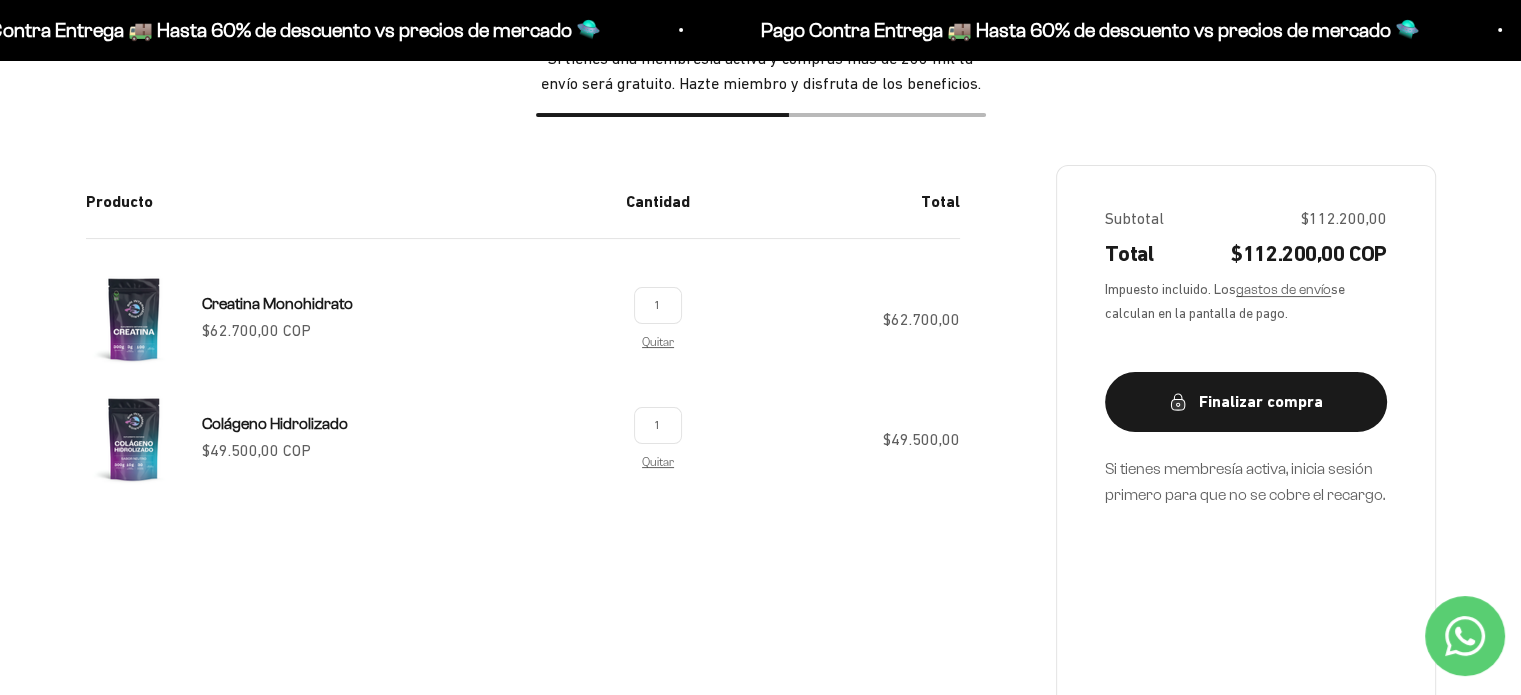 scroll, scrollTop: 300, scrollLeft: 0, axis: vertical 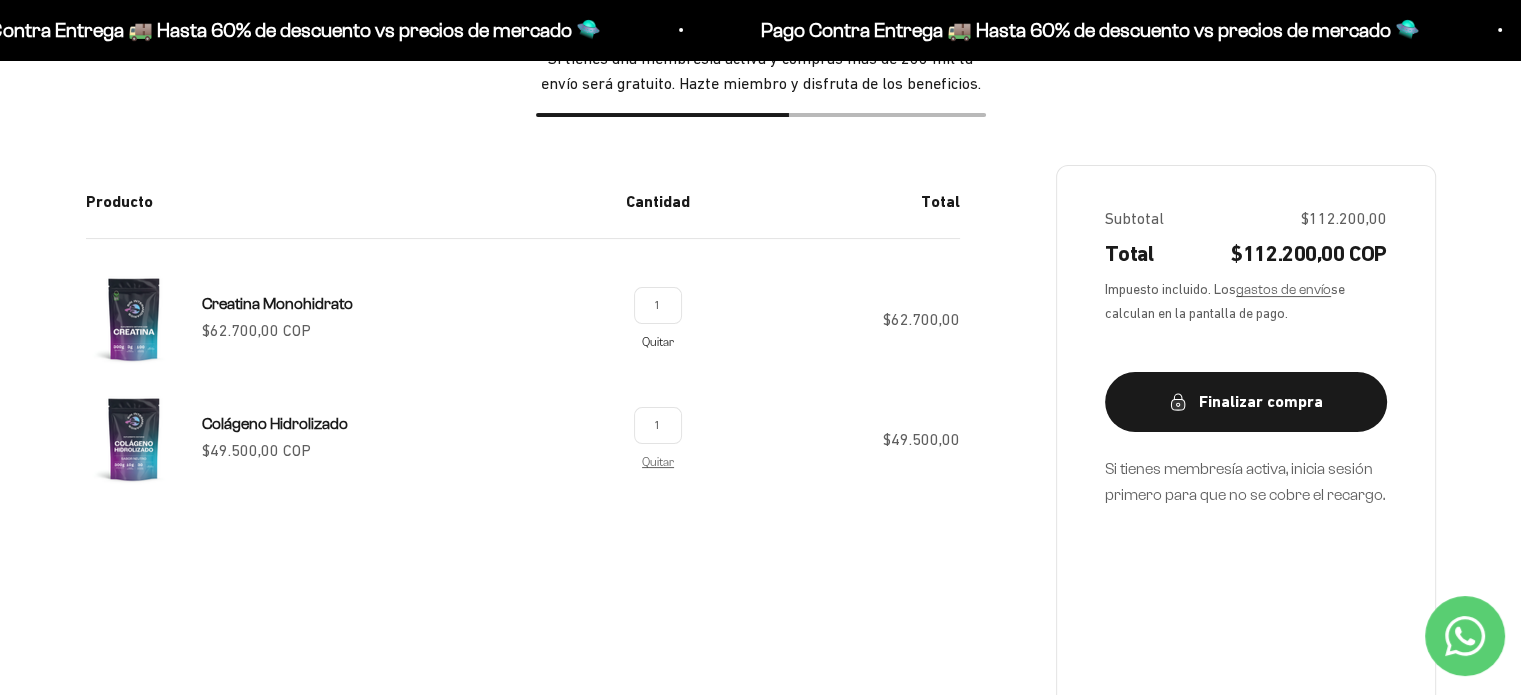 click on "Quitar" at bounding box center (658, 341) 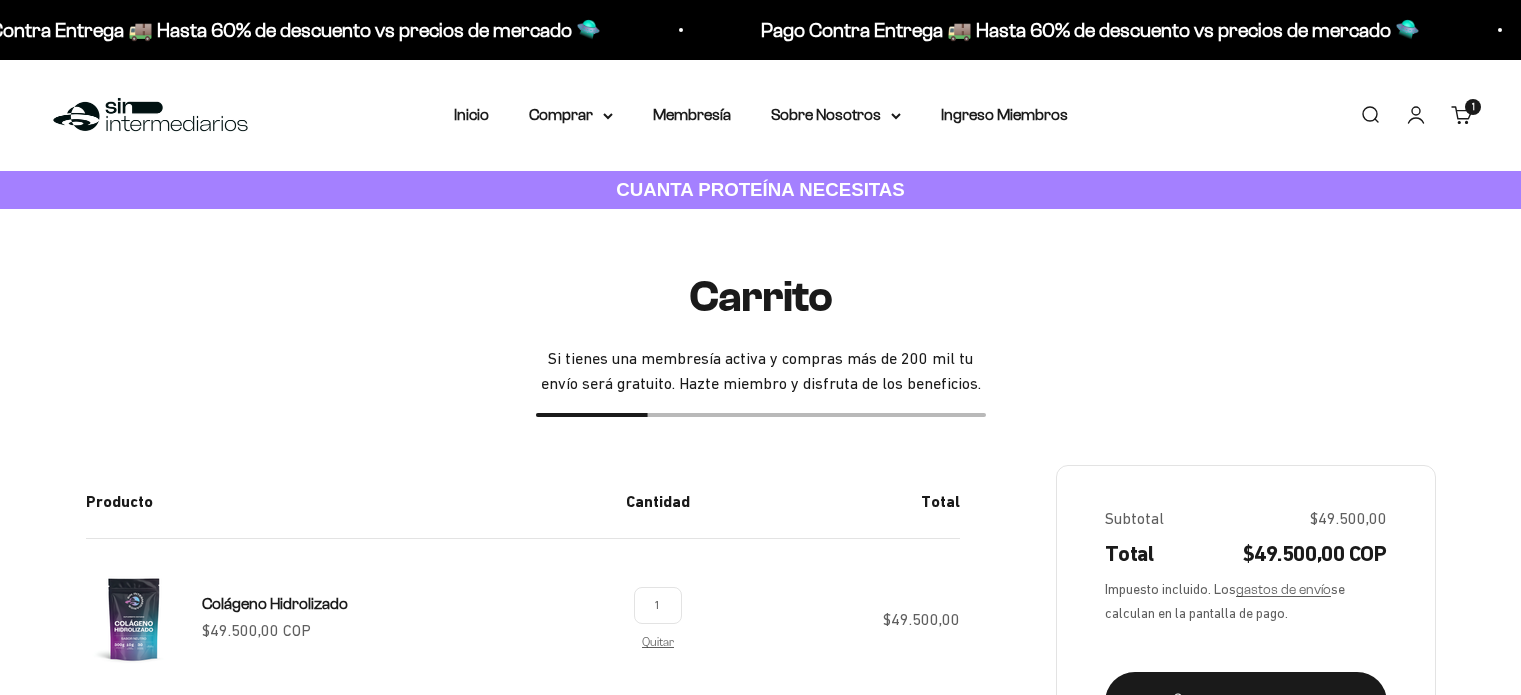 scroll, scrollTop: 321, scrollLeft: 0, axis: vertical 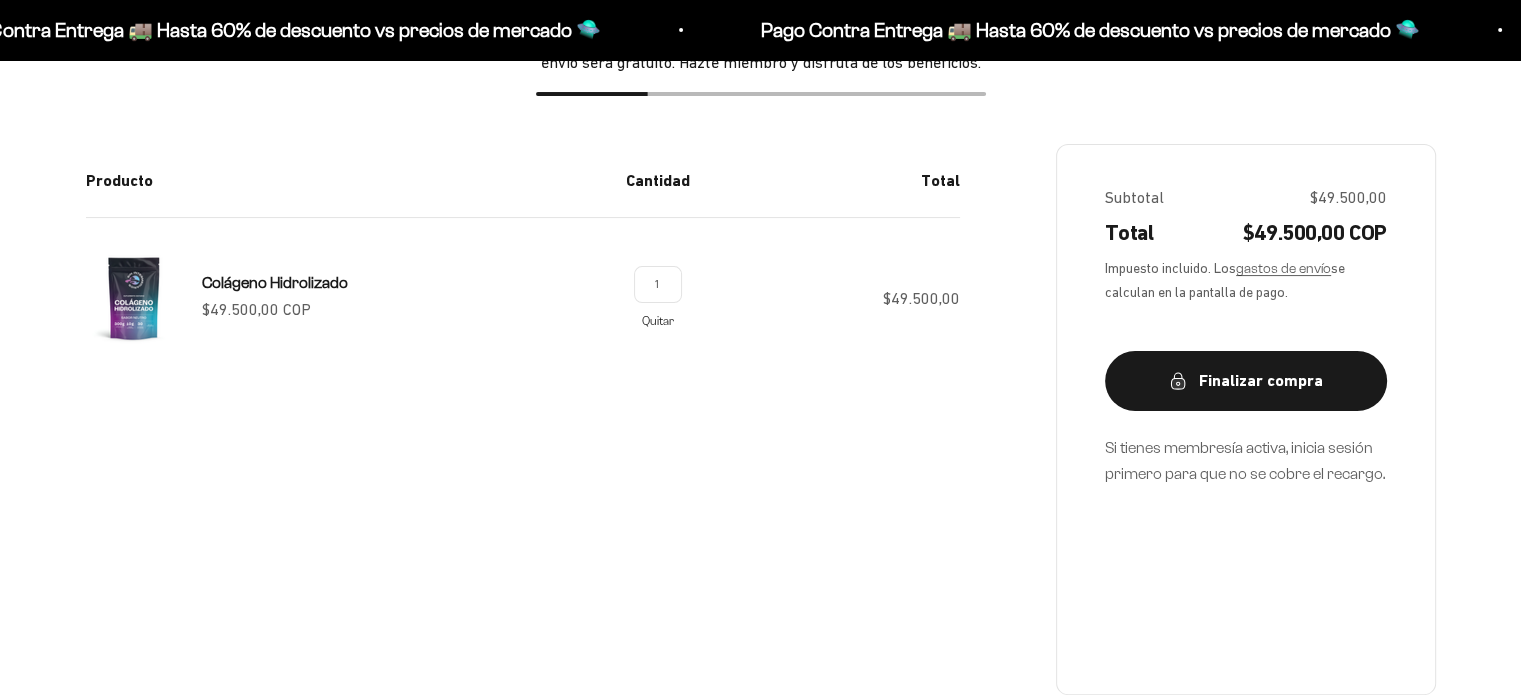 click on "Quitar" at bounding box center [658, 320] 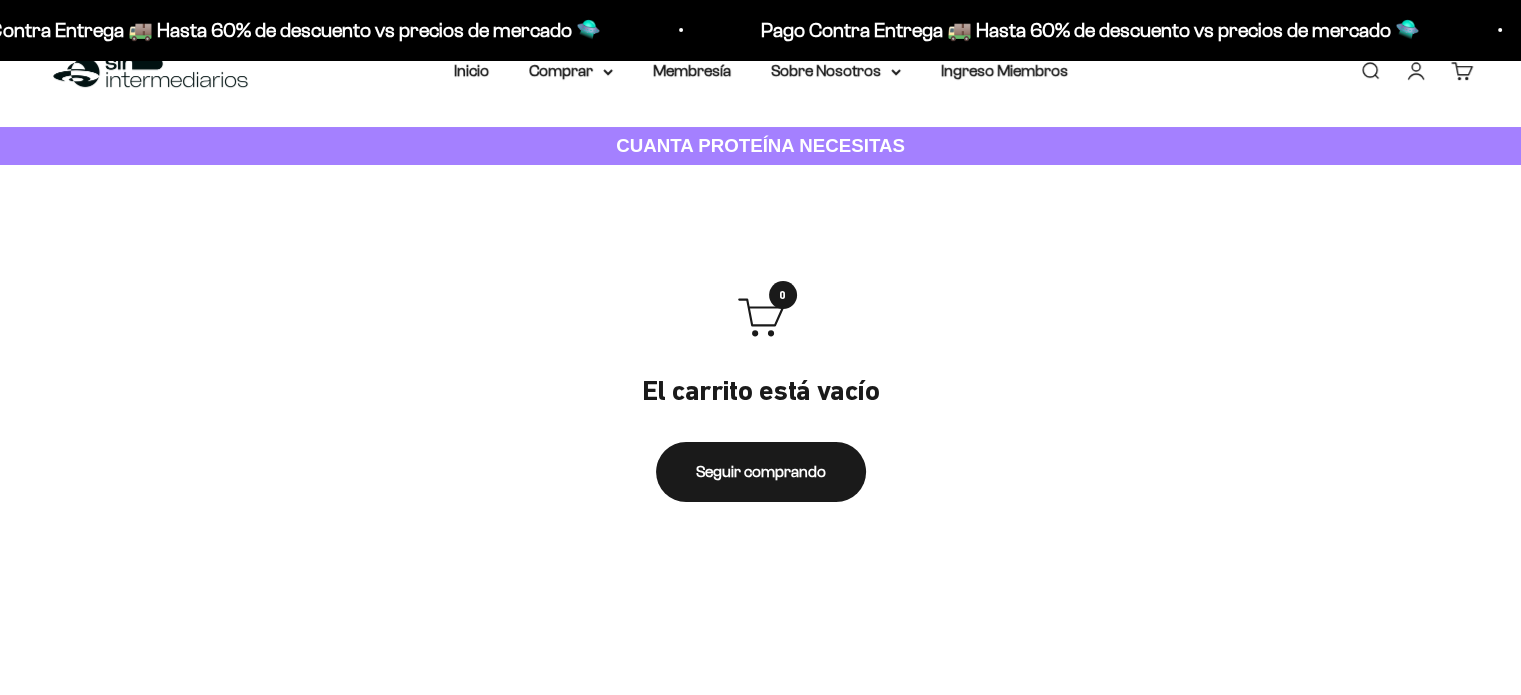 scroll, scrollTop: 0, scrollLeft: 0, axis: both 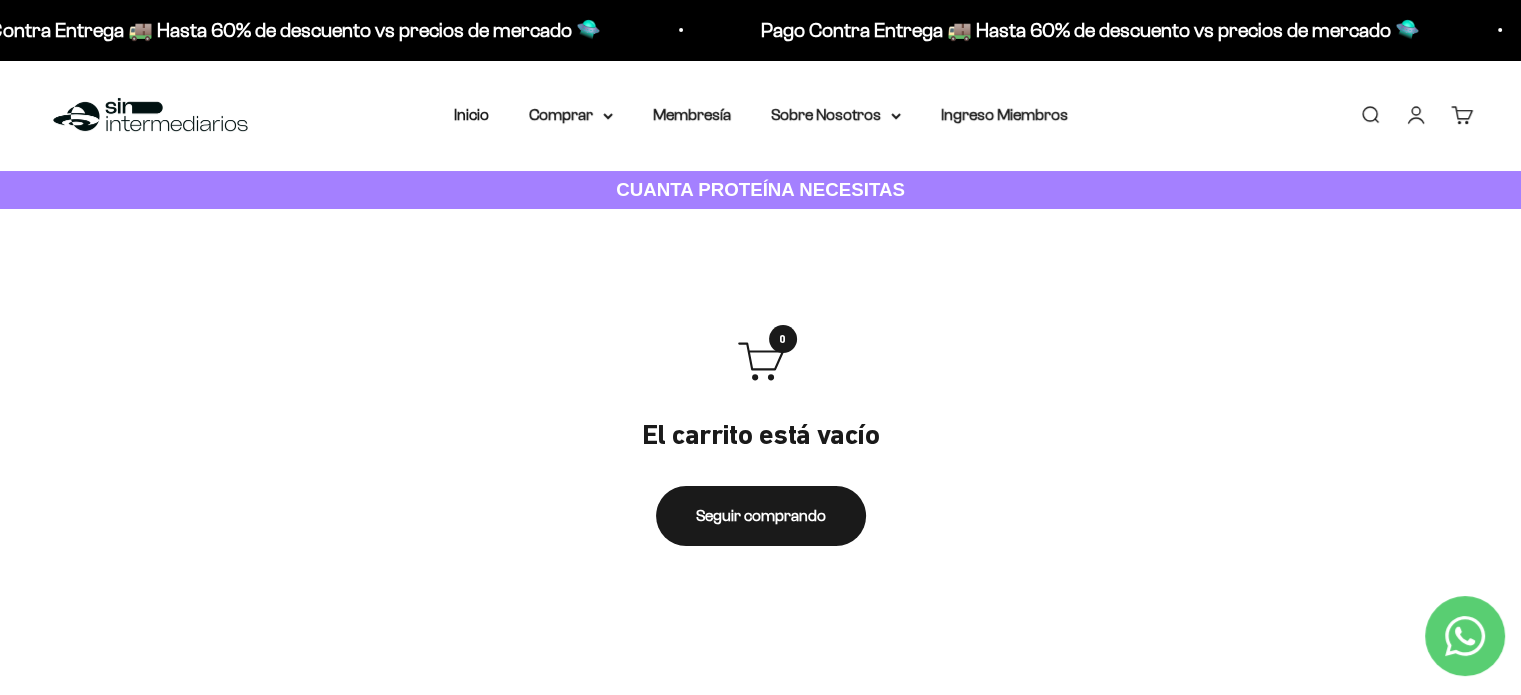 click on "Cuenta" at bounding box center (1416, 115) 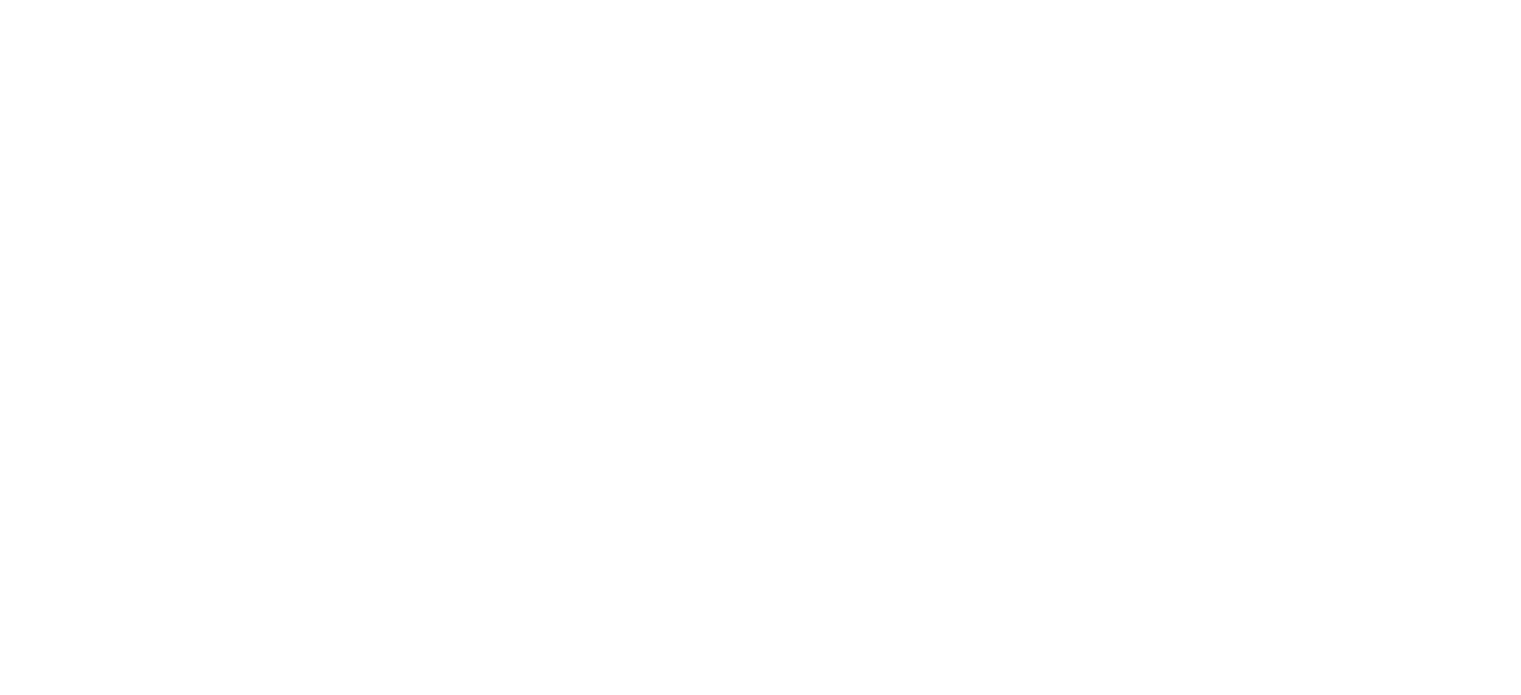 scroll, scrollTop: 0, scrollLeft: 0, axis: both 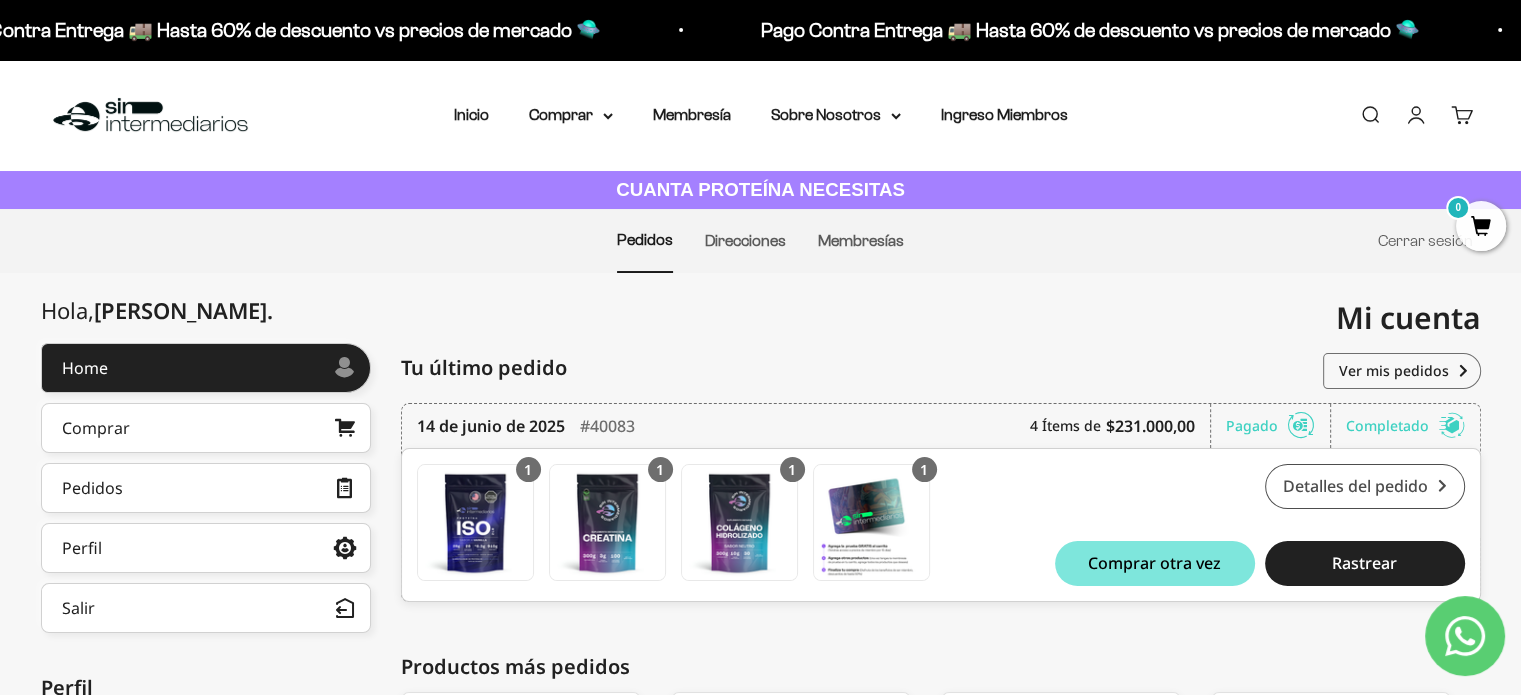 click on "Detalles del pedido" at bounding box center [1365, 486] 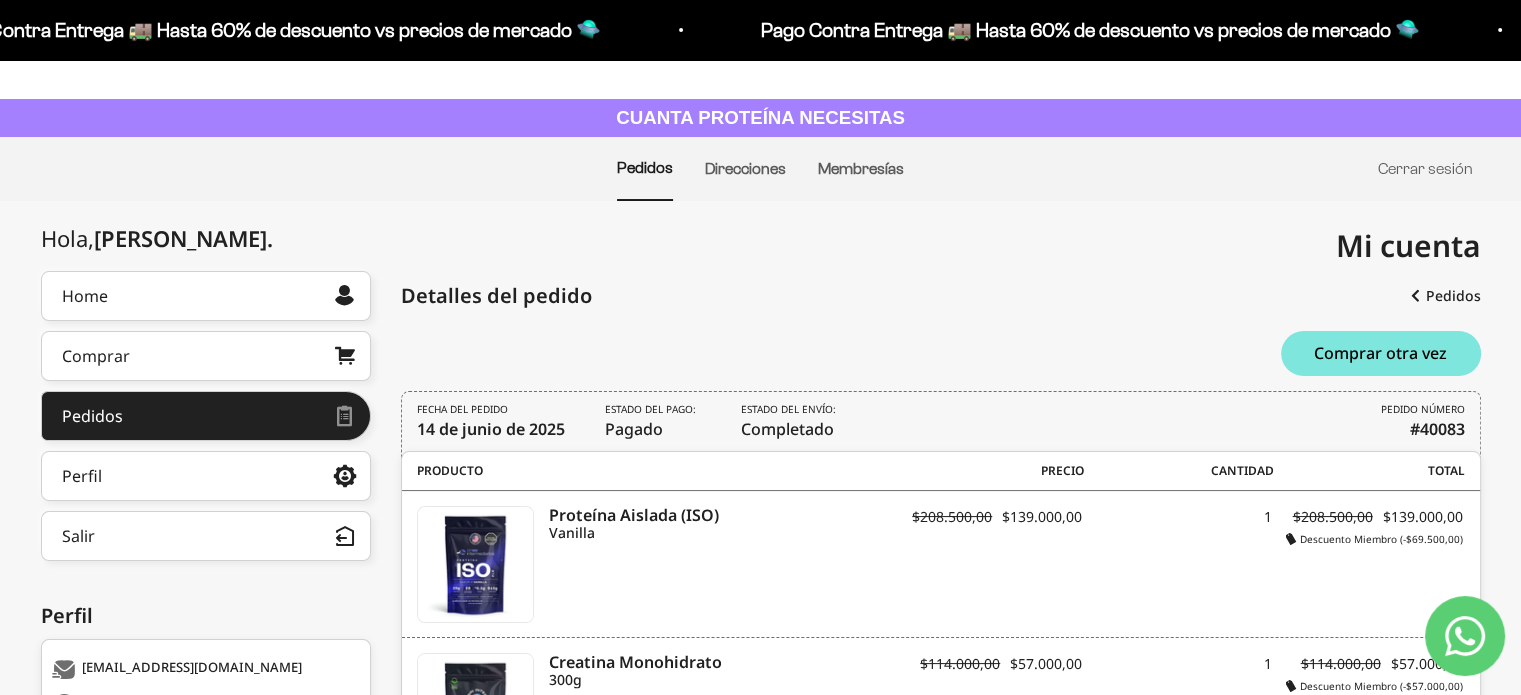 scroll, scrollTop: 0, scrollLeft: 0, axis: both 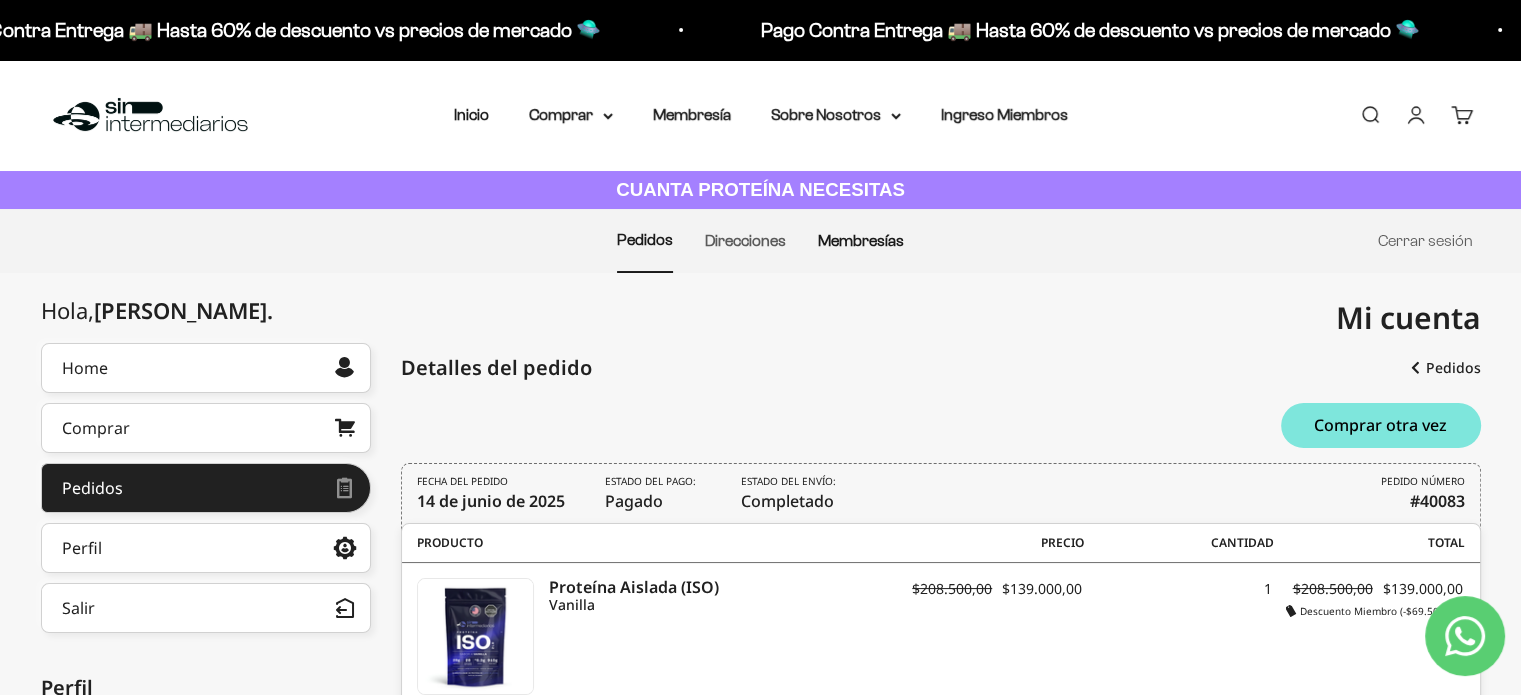 click on "Membresías" at bounding box center (861, 240) 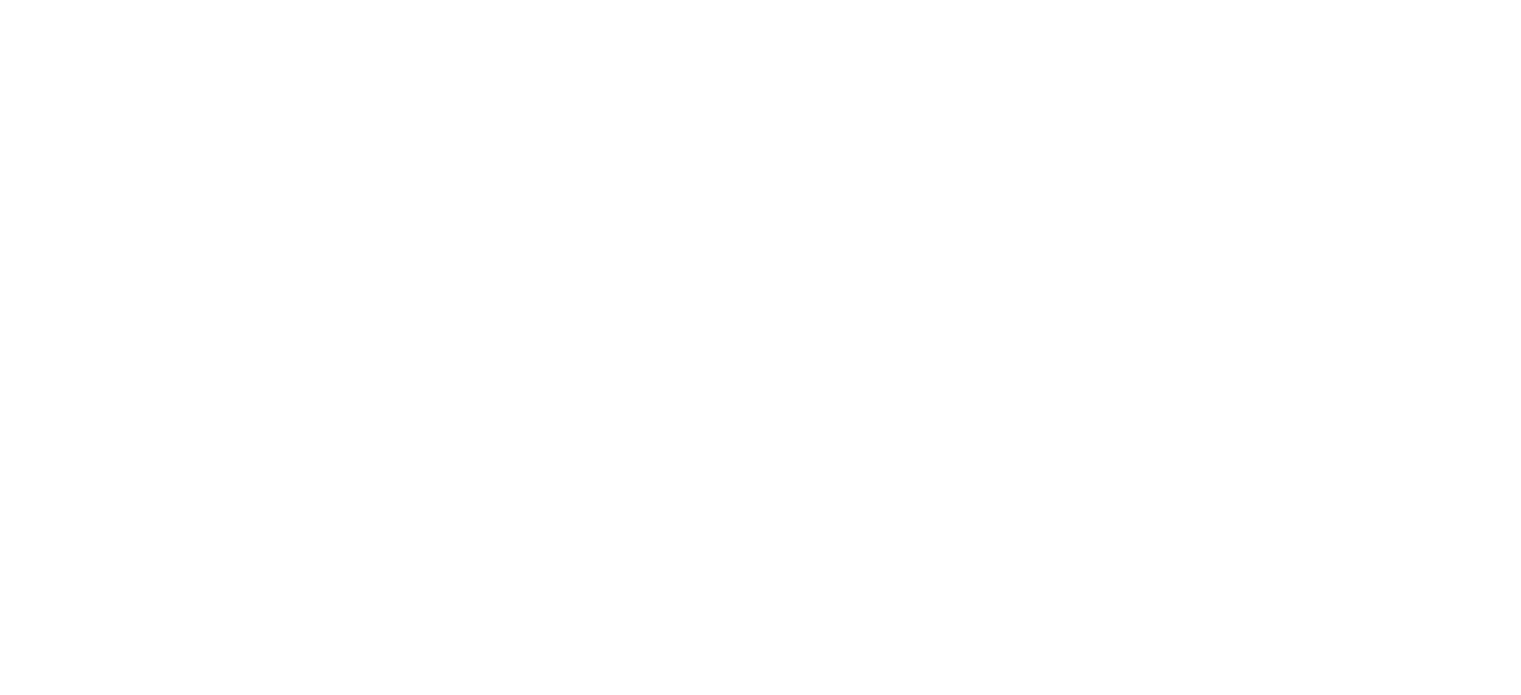 scroll, scrollTop: 0, scrollLeft: 0, axis: both 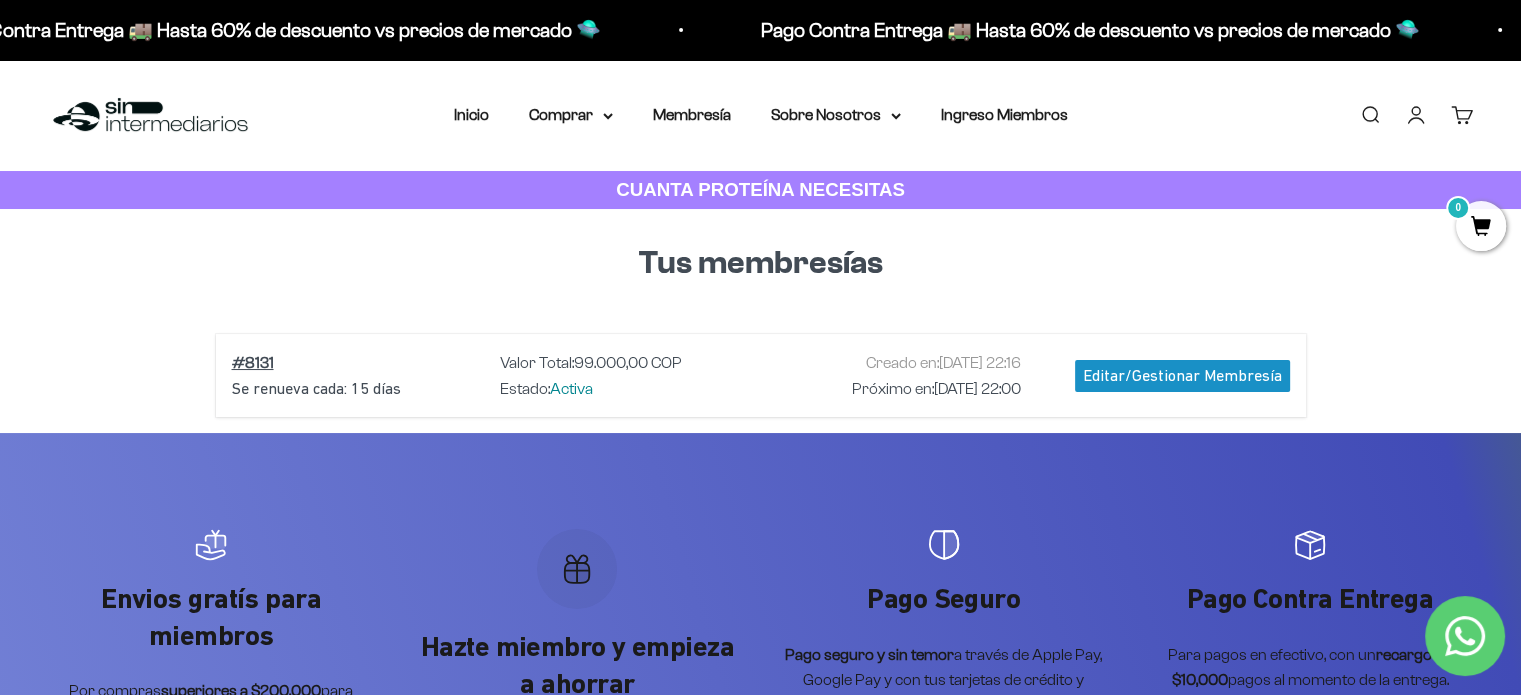 click on "Estado:  Activa" at bounding box center (626, 389) 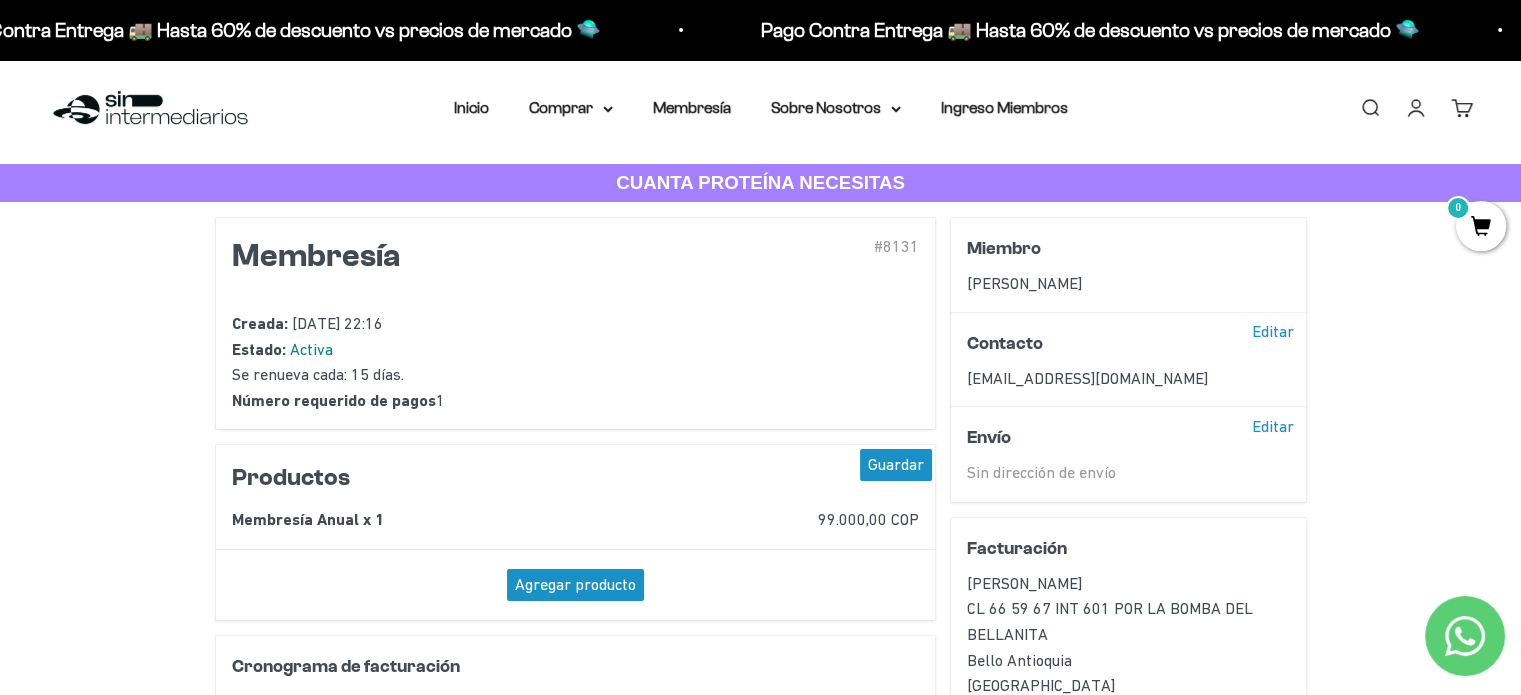 scroll, scrollTop: 0, scrollLeft: 0, axis: both 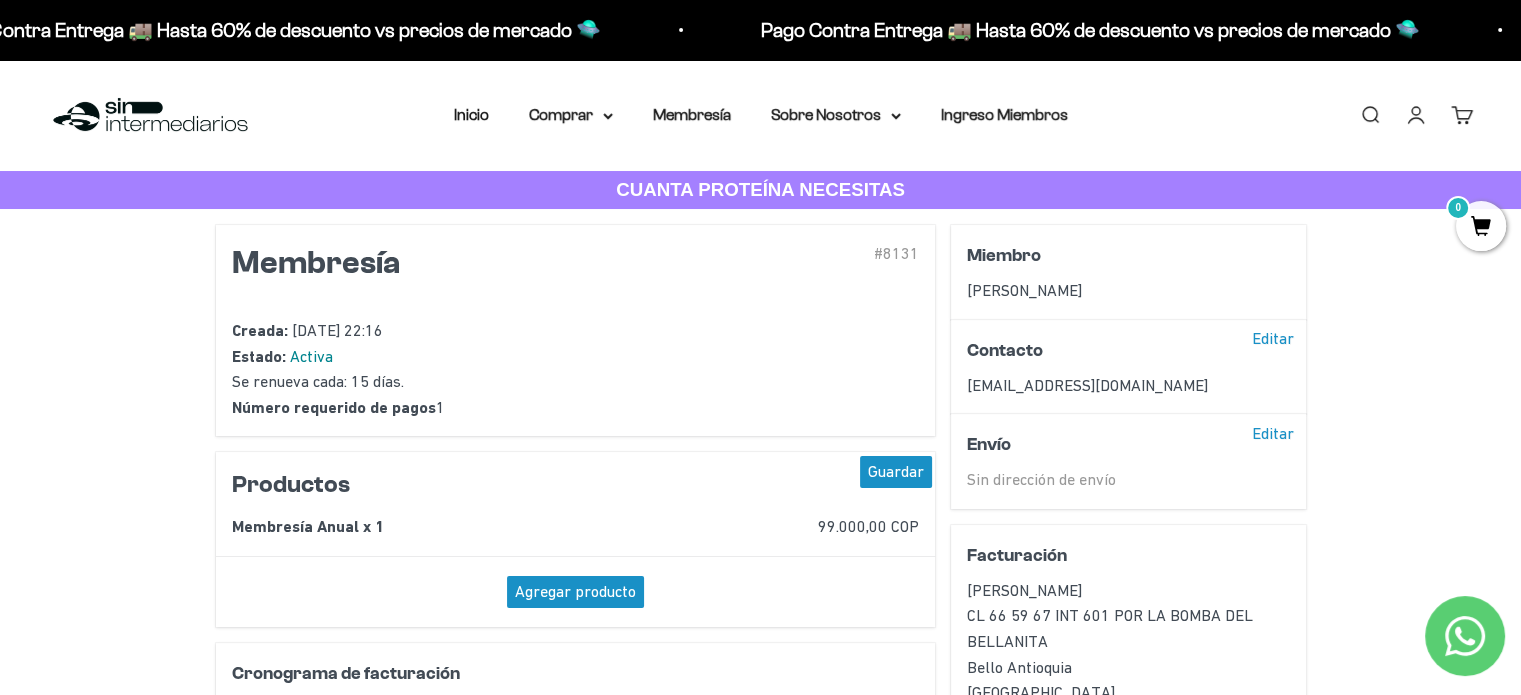 click on "Agregar producto" at bounding box center (575, 592) 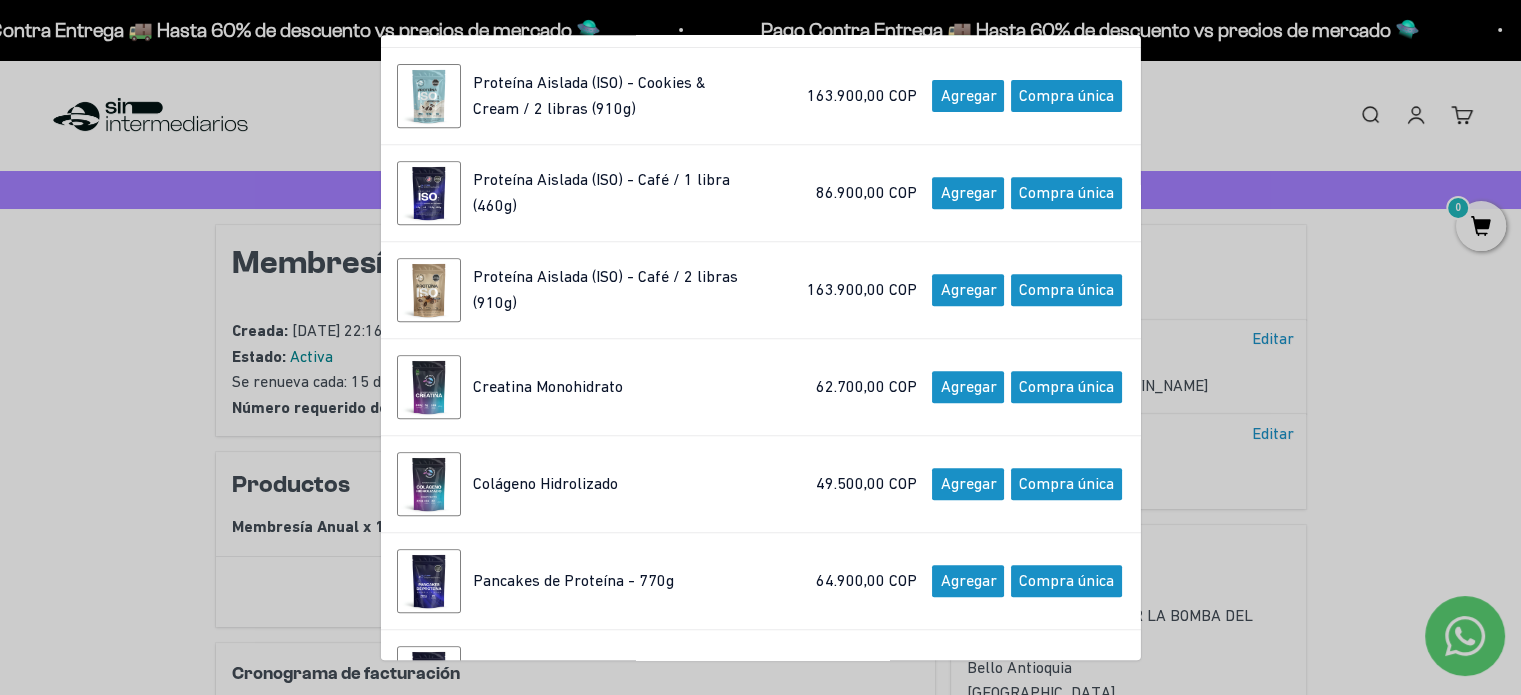 scroll, scrollTop: 900, scrollLeft: 0, axis: vertical 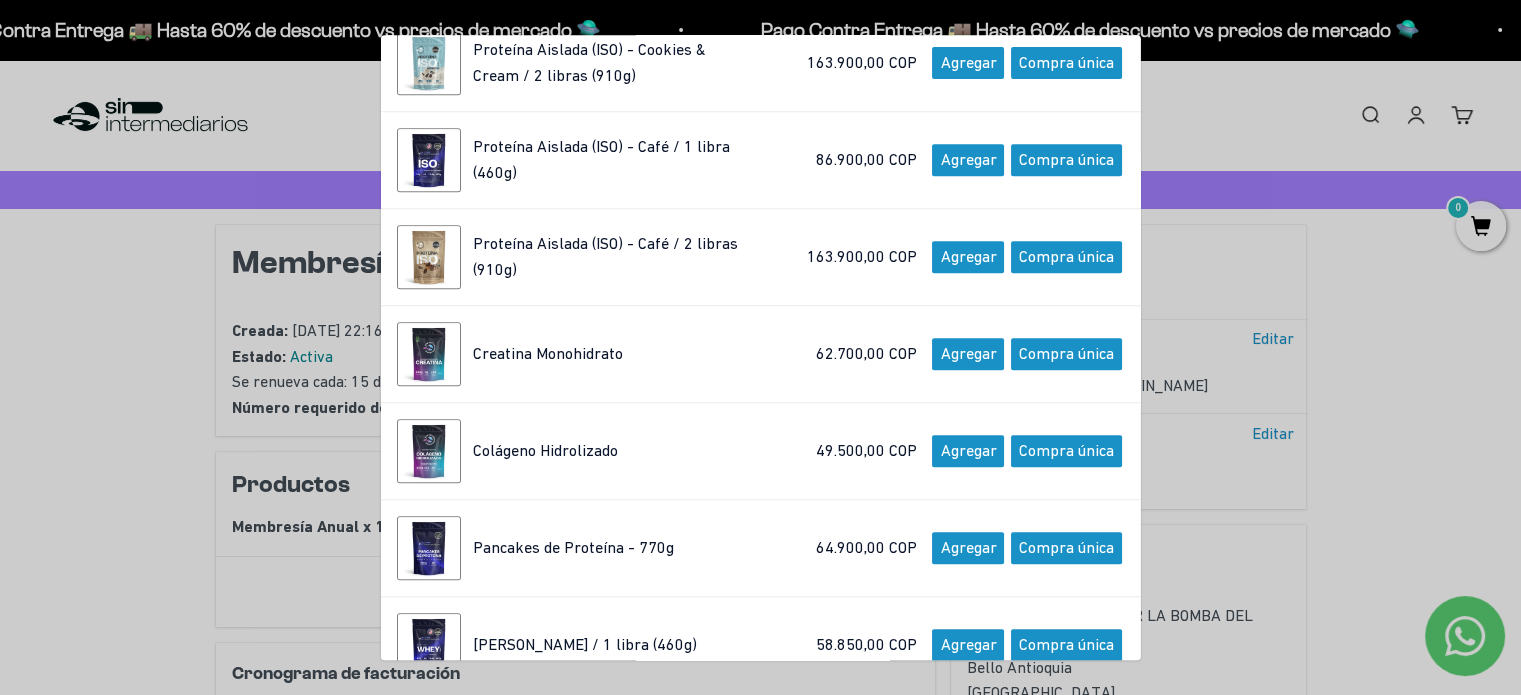 click on "Agregar" at bounding box center (968, 354) 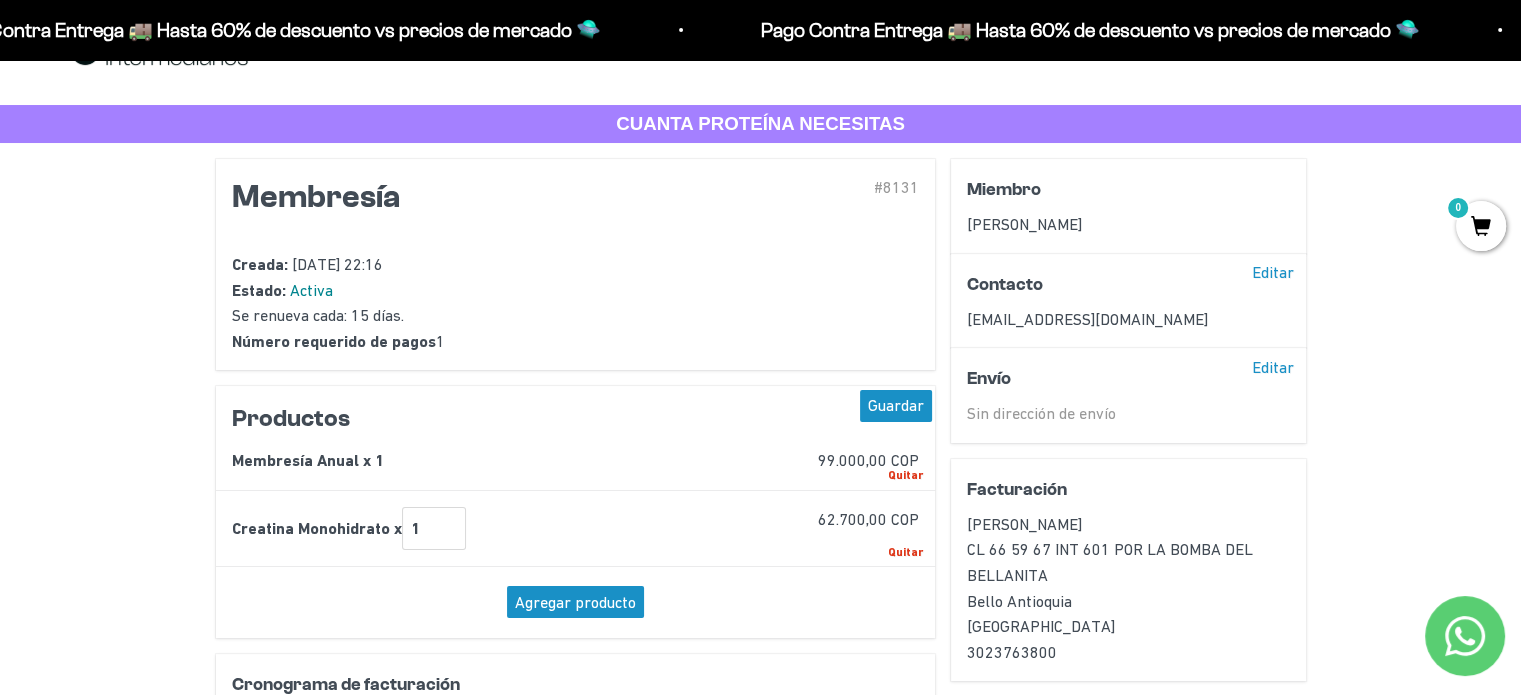 scroll, scrollTop: 100, scrollLeft: 0, axis: vertical 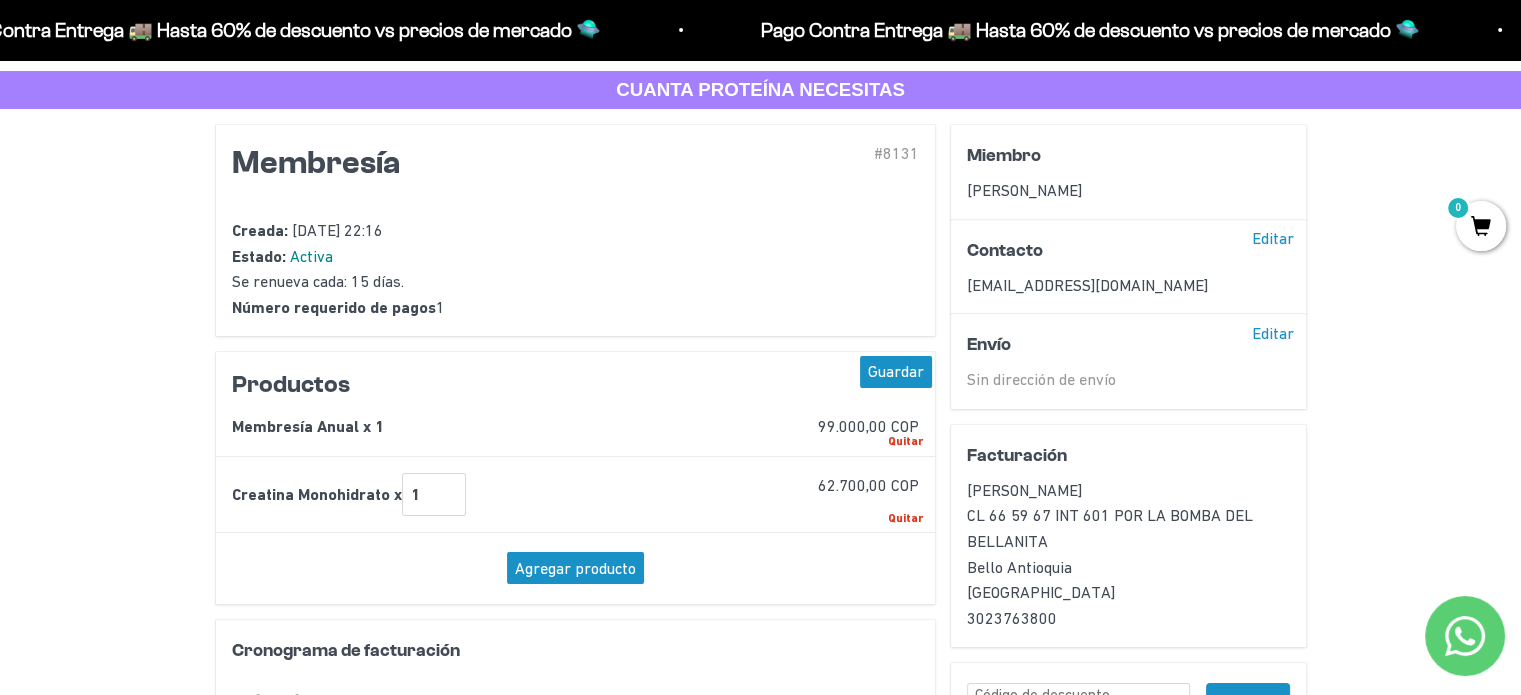 click on "Agregar producto" at bounding box center [575, 568] 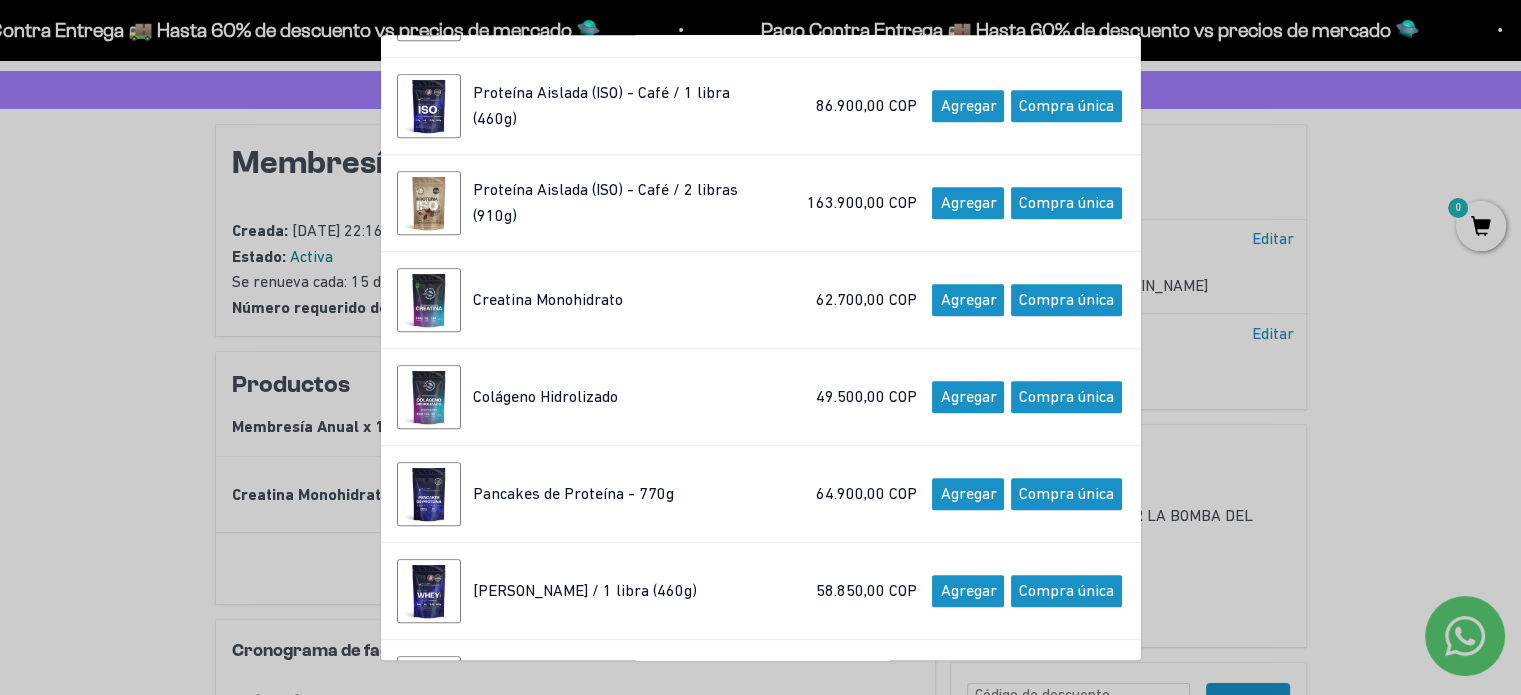 scroll, scrollTop: 1000, scrollLeft: 0, axis: vertical 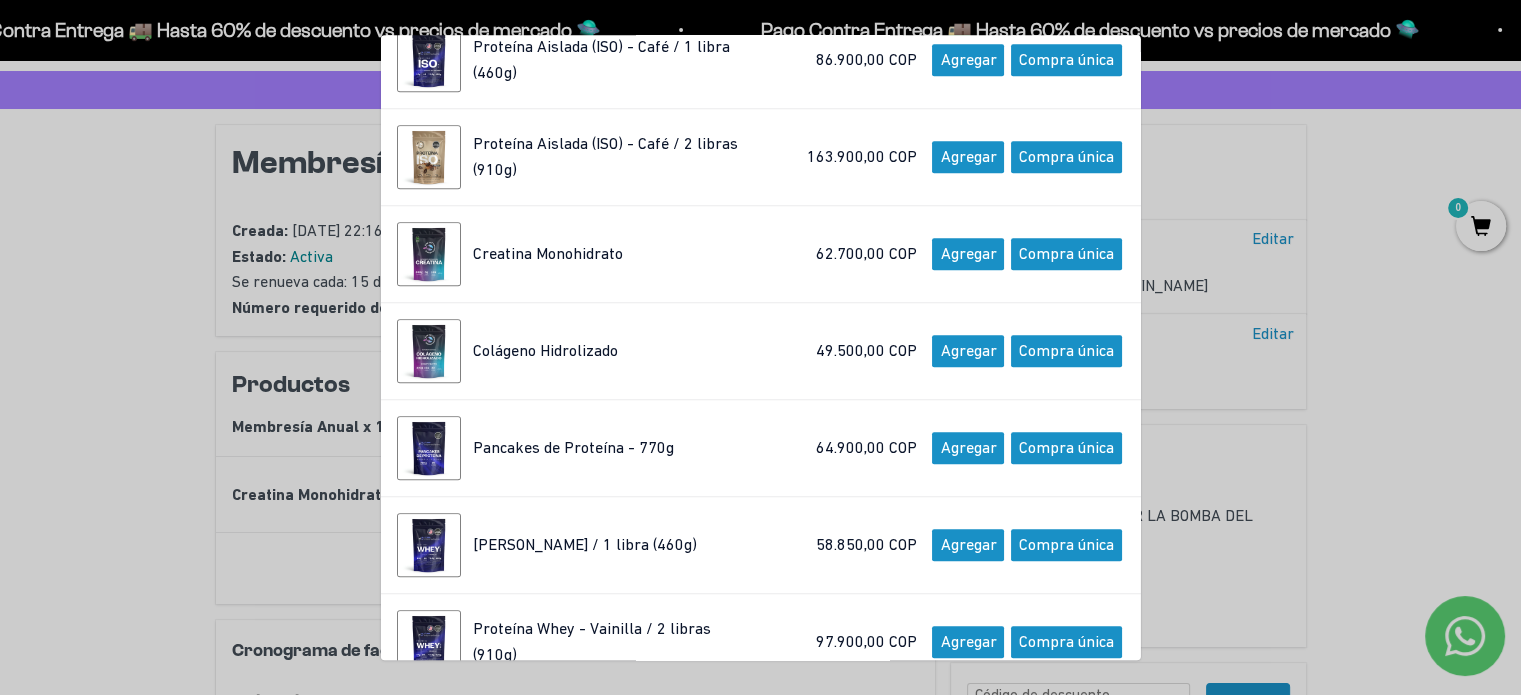 click on "Agregar" at bounding box center [968, 351] 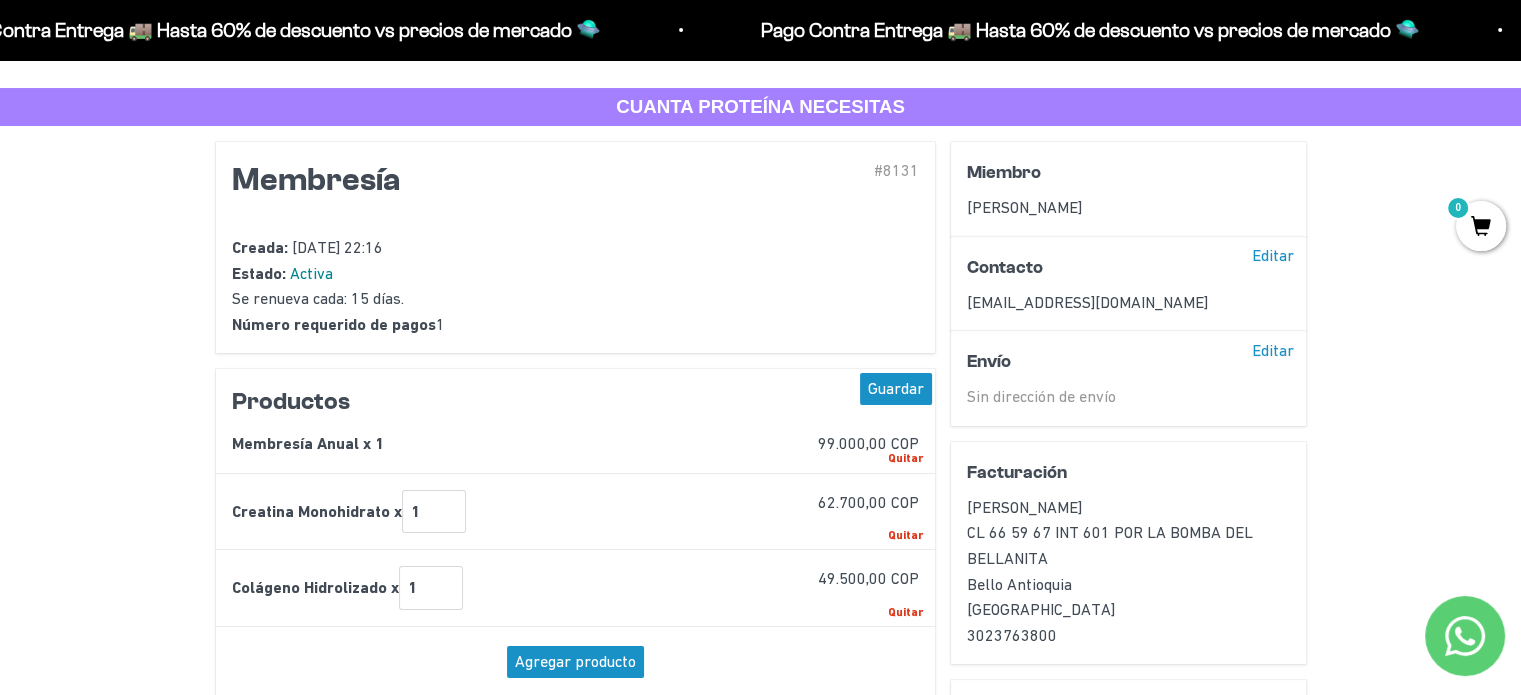 scroll, scrollTop: 0, scrollLeft: 0, axis: both 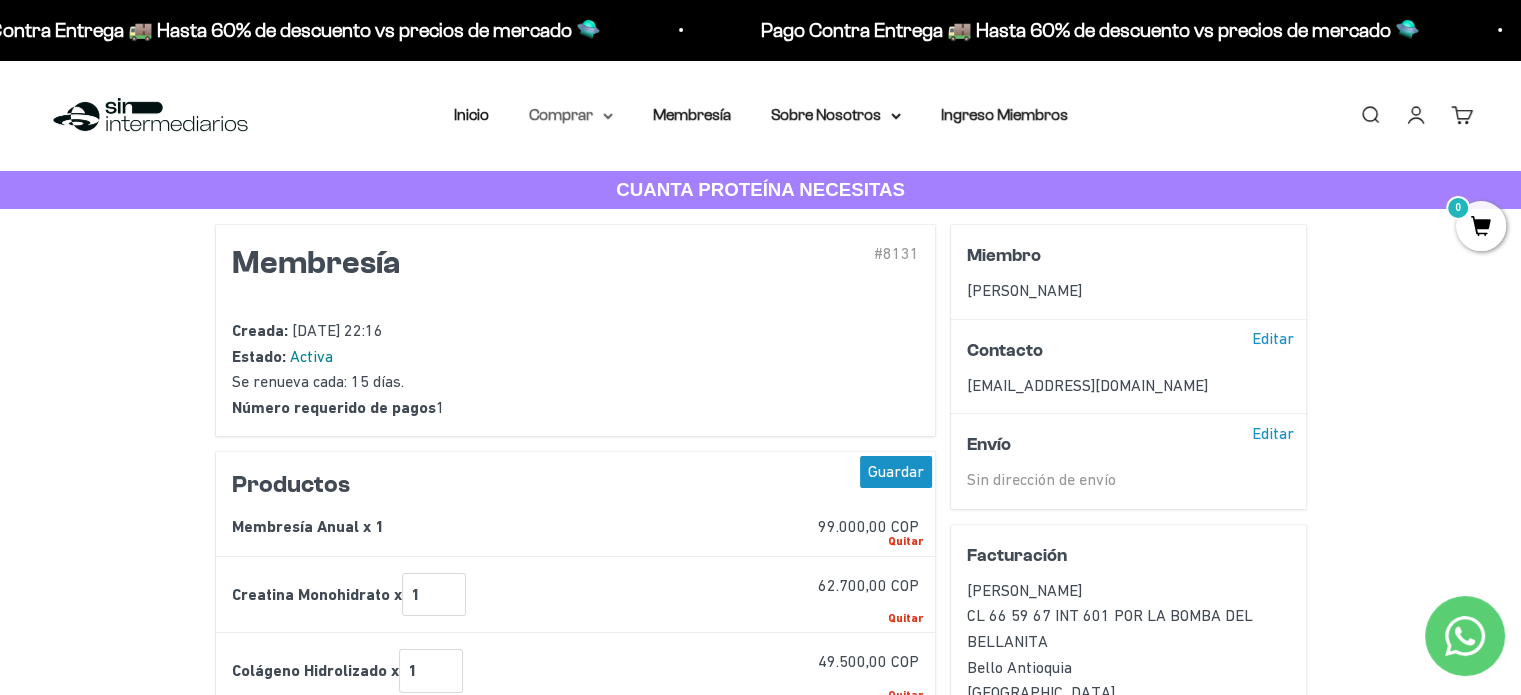 click on "Comprar" at bounding box center (571, 115) 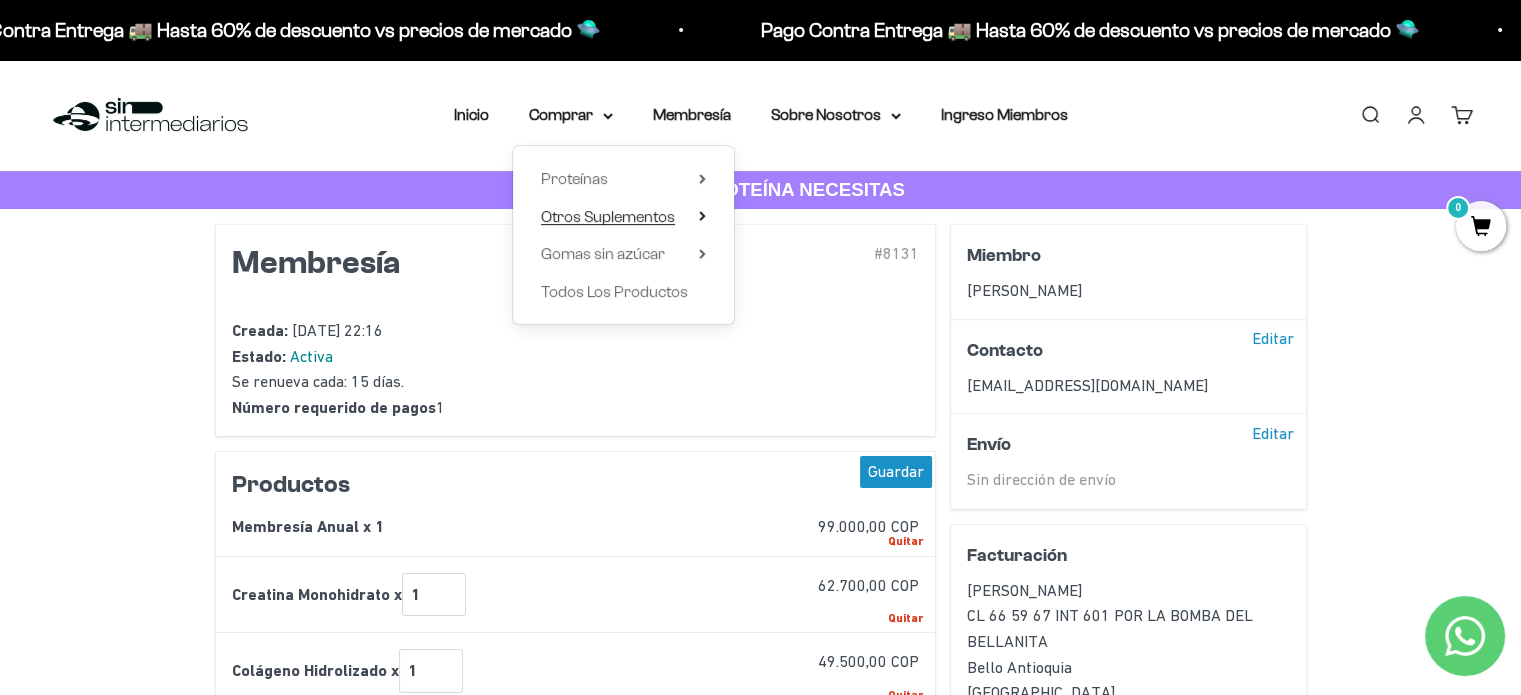 click on "Otros Suplementos" at bounding box center (608, 216) 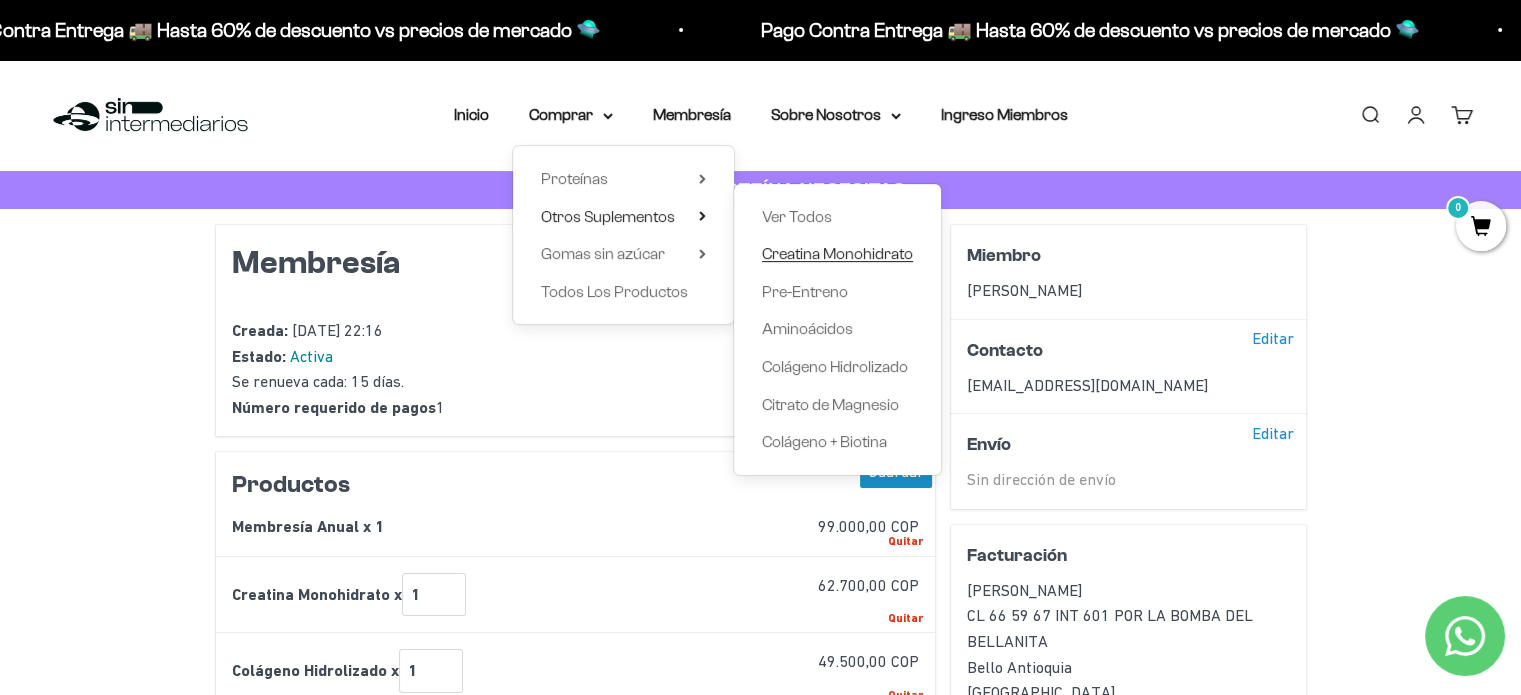 click on "Creatina Monohidrato" at bounding box center (837, 253) 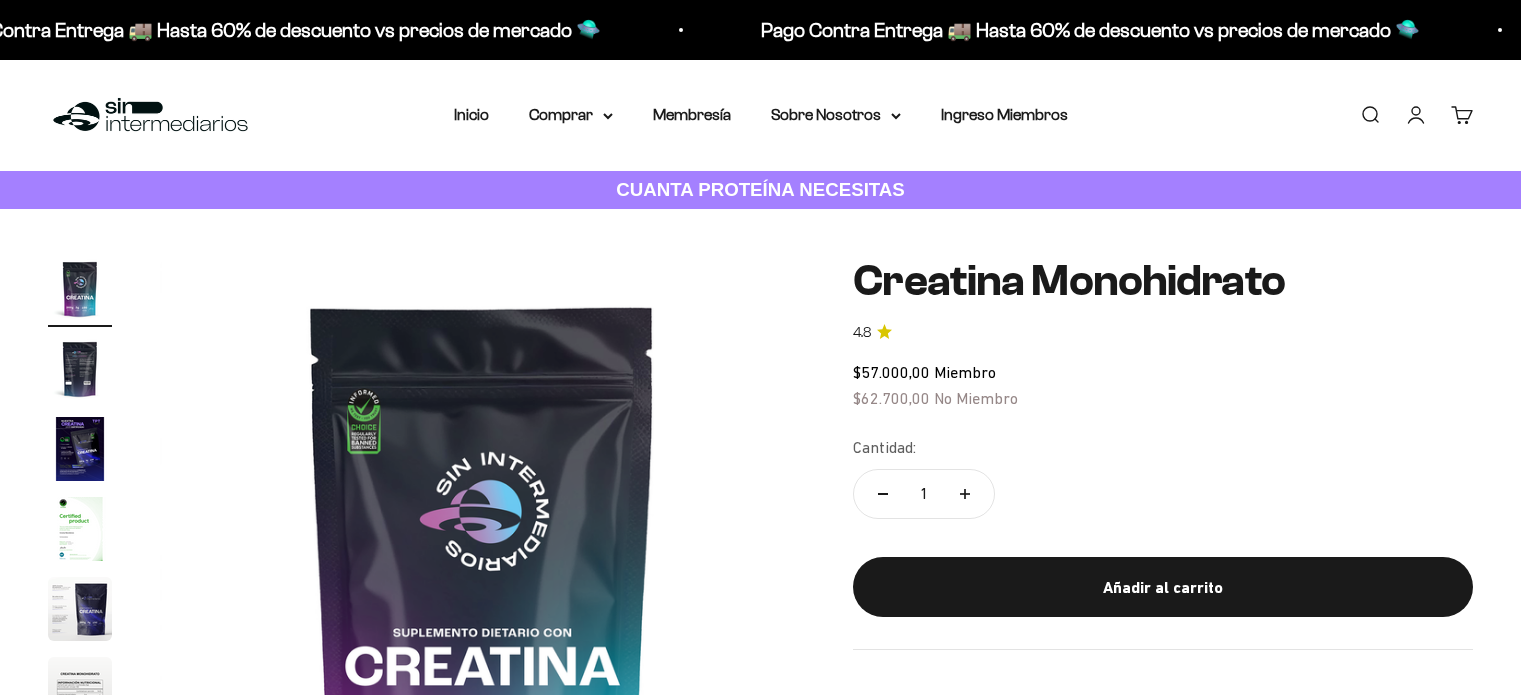 scroll, scrollTop: 0, scrollLeft: 0, axis: both 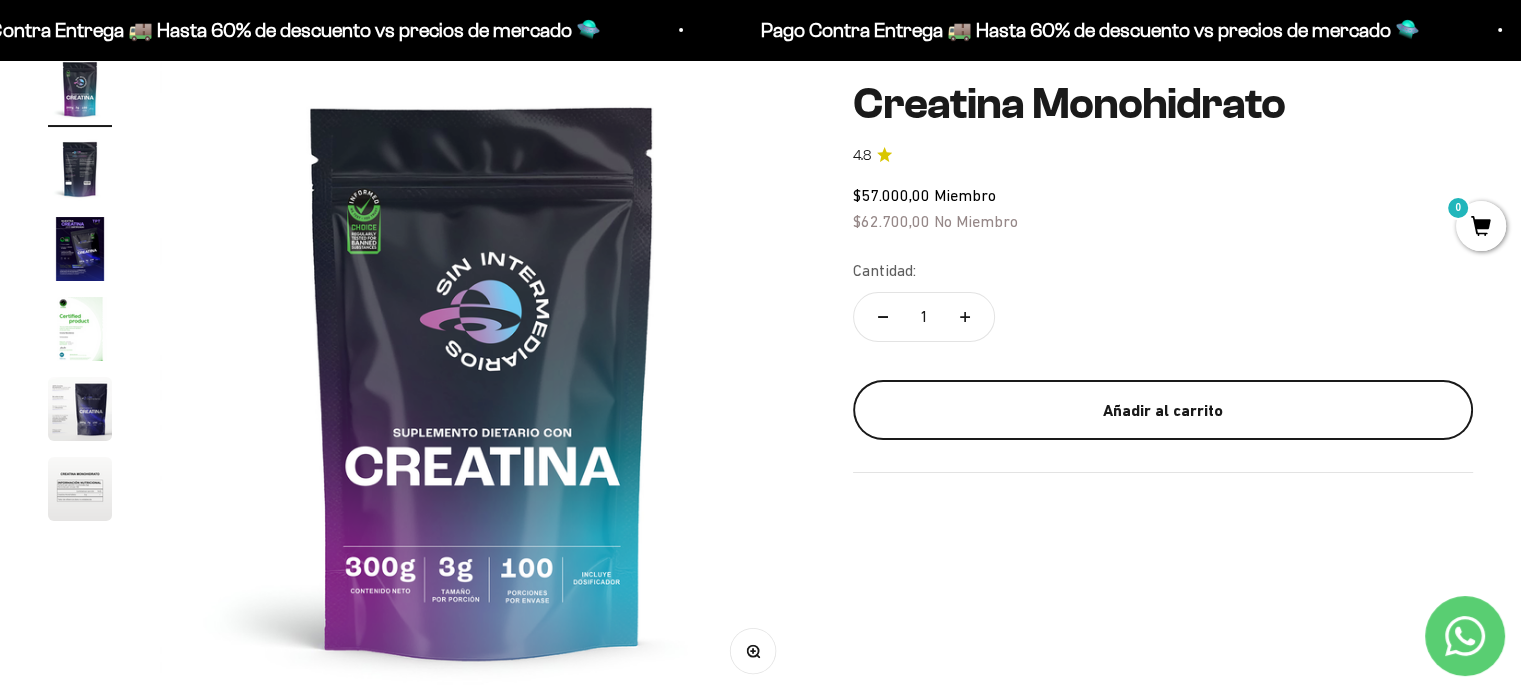 click on "Añadir al carrito" at bounding box center (1163, 410) 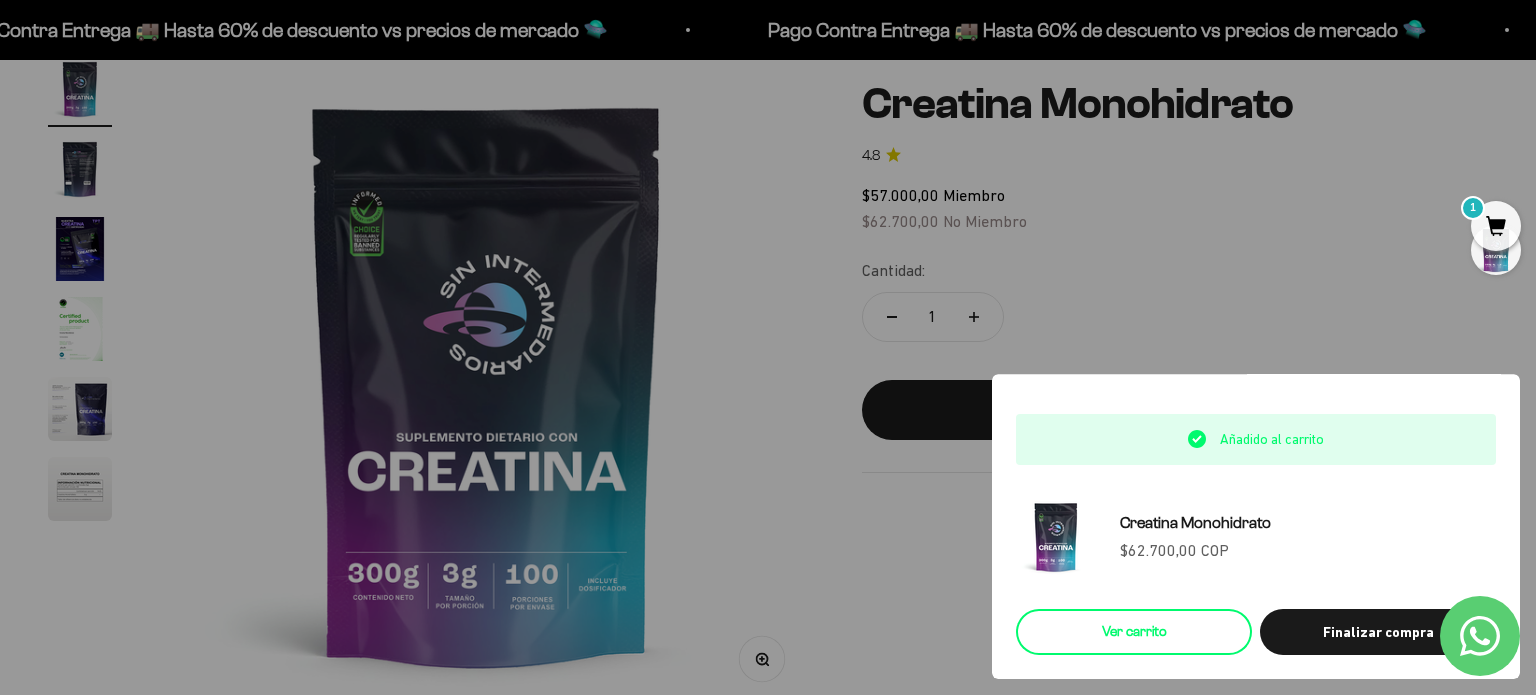 click on "Ver carrito" at bounding box center (1134, 632) 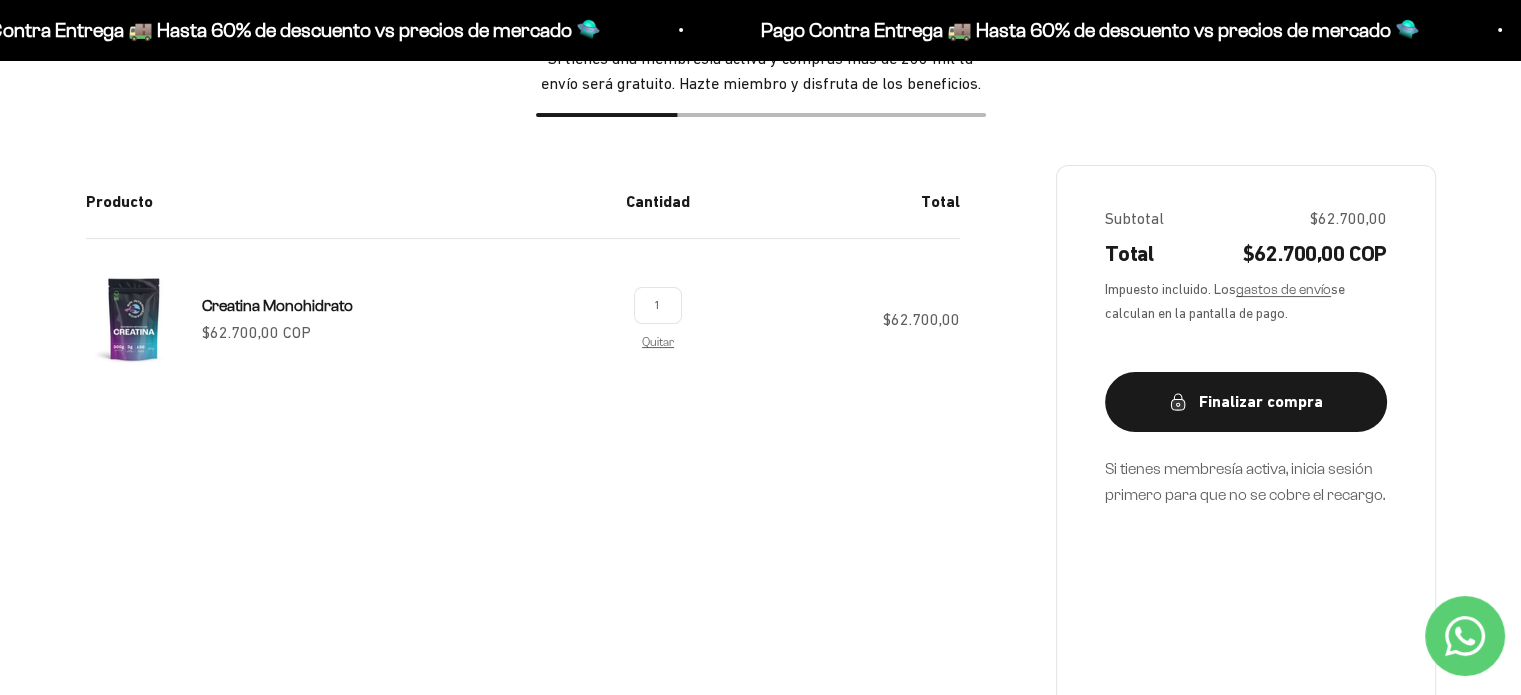 scroll, scrollTop: 500, scrollLeft: 0, axis: vertical 